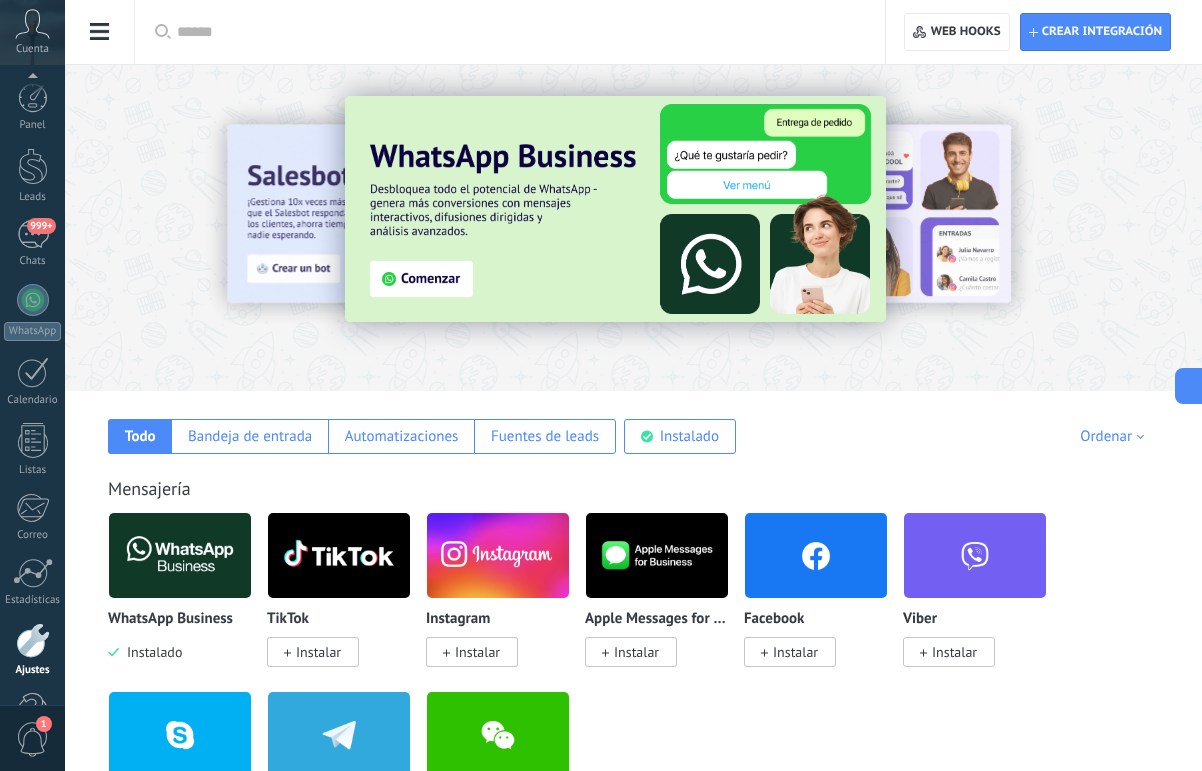 scroll, scrollTop: 0, scrollLeft: 0, axis: both 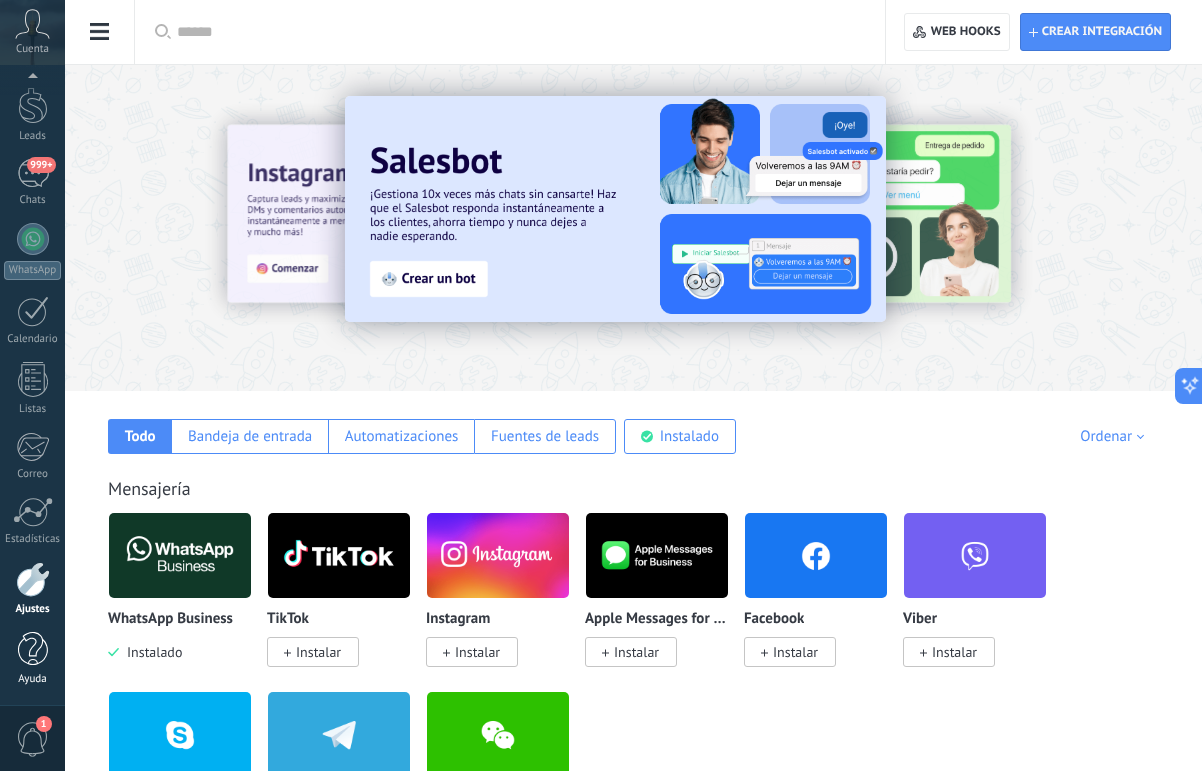 click at bounding box center (33, 649) 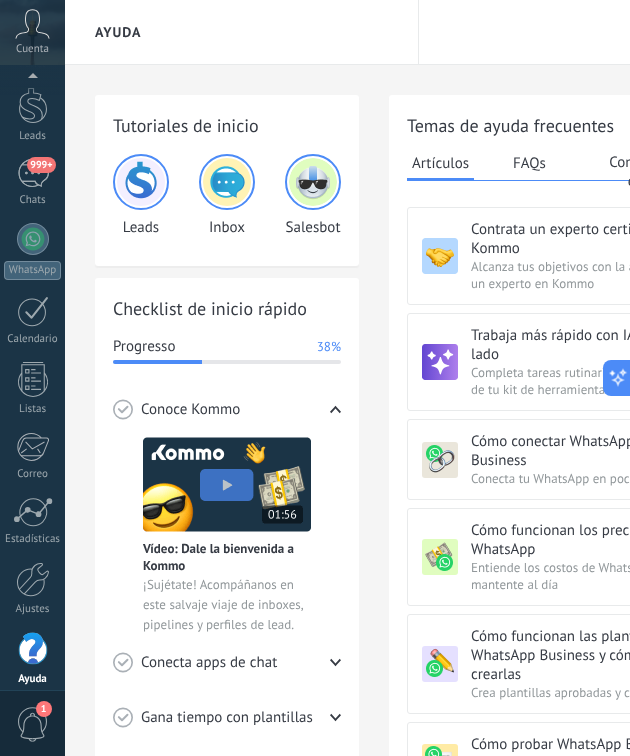 scroll, scrollTop: 76, scrollLeft: 0, axis: vertical 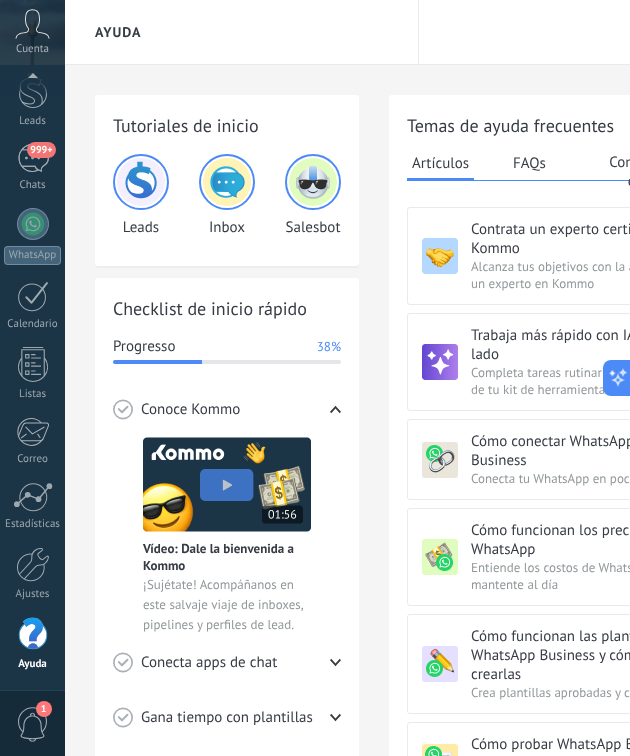 click on "Contrata un experto certificado en Kommo" at bounding box center [582, 239] 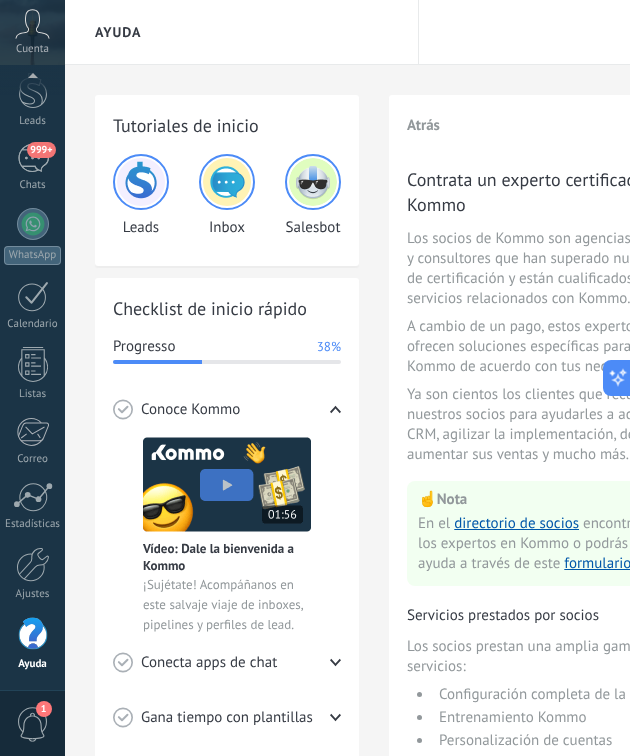 click on "Tutoriales de inicio Leads Inbox Salesbot Checklist de inicio rápido Progresso 38% Conoce Kommo Vídeo: Dale la bienvenida a Kommo ¡Sujétate! Acompáñanos en este salvaje viaje de inboxes, pipelines y perfiles de lead. Conecta apps de chat WhatsApp Conectado Messenger Conectar Instagram Conectar Más canales Ver todos Gana tiempo con plantillas Respuestas más rápidas ¿Sigues escribiendo cada una de tus respuestas? Responde a las FAQ's con plantillas de chat que puedes crear en tan sólo 2 clics. Crear una plantilla Potencia tu chat Deja que un bot lo haga por ti Abraza la pereza: los bots te permiten hacer más con menos trabajo, y eso se traduce en más ventas. Crea un bot Crea un flujo de trabajo Crea un flujo de trabajo Consulta al instante en qué punto de tu proceso de ventas se encuentra cada cliente. Establece tu pipeline Invita a tus compañeros ¡Todo es mejor con un equipo! Colabora en los chats, distribuye la responsabilidad y haz un seguimiento de los objetivos. Enviar invitación Atrás" at bounding box center (416, 745) 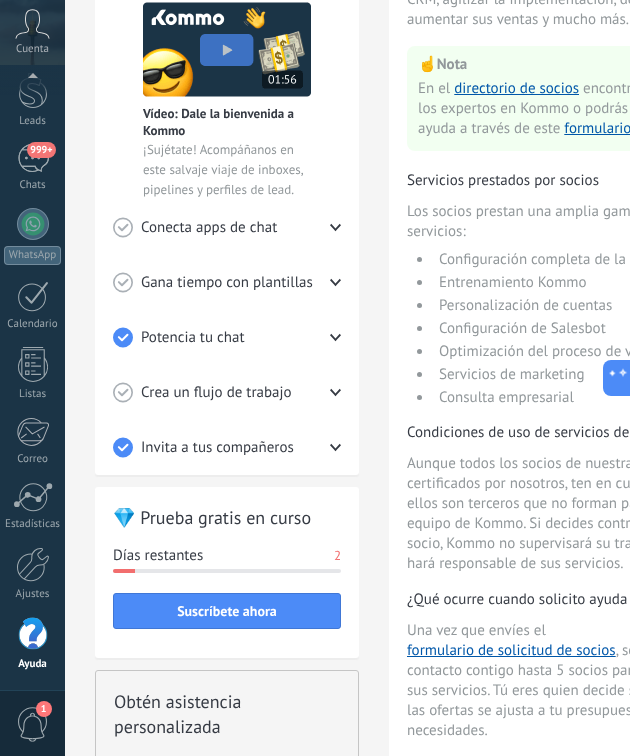 scroll, scrollTop: 675, scrollLeft: 0, axis: vertical 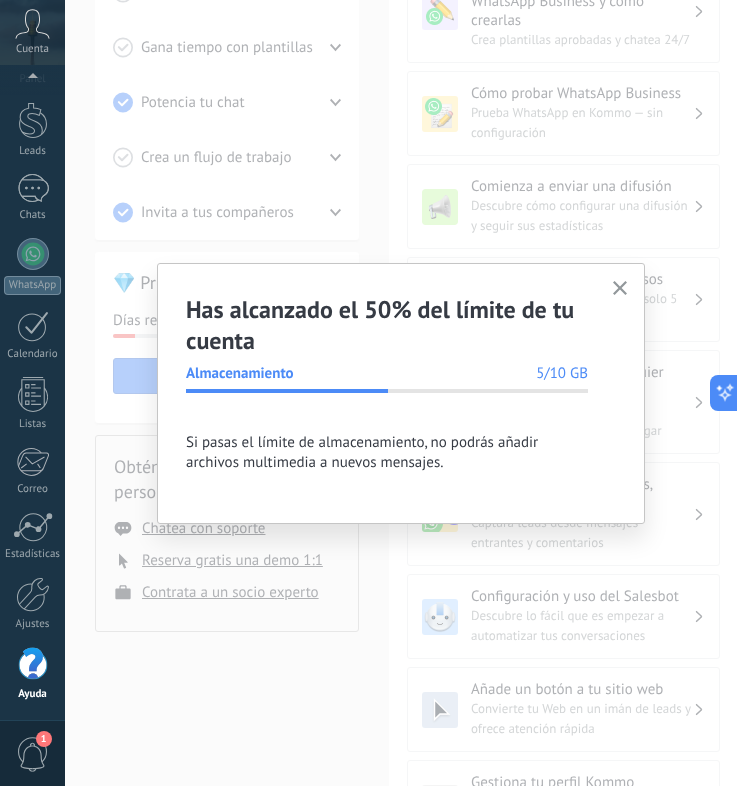 click on "Has alcanzado el 50% del límite de tu cuenta Almacenamiento 5 / 10   GB Si pasas el límite de almacenamiento, no podrás añadir archivos multimedia a nuevos mensajes." at bounding box center (401, 393) 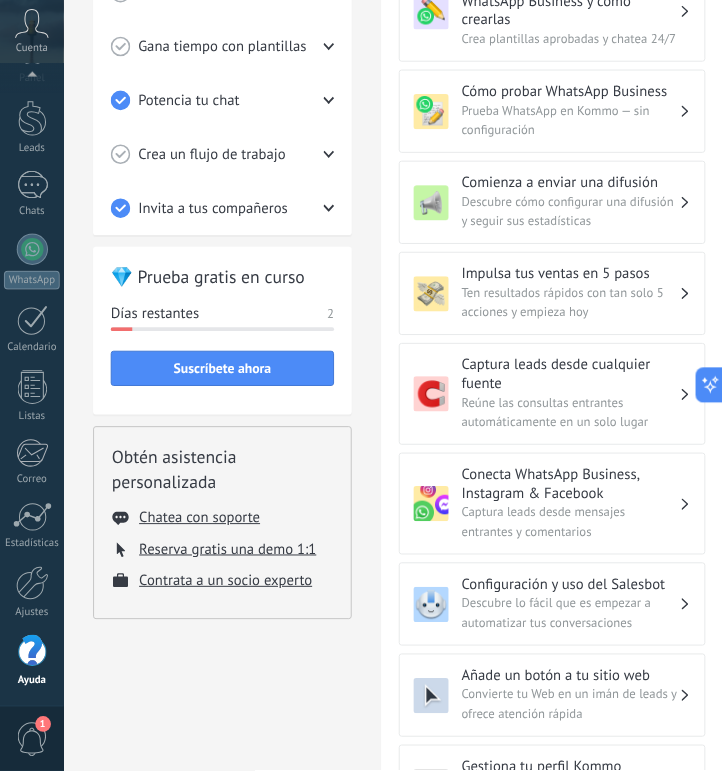 scroll, scrollTop: 61, scrollLeft: 0, axis: vertical 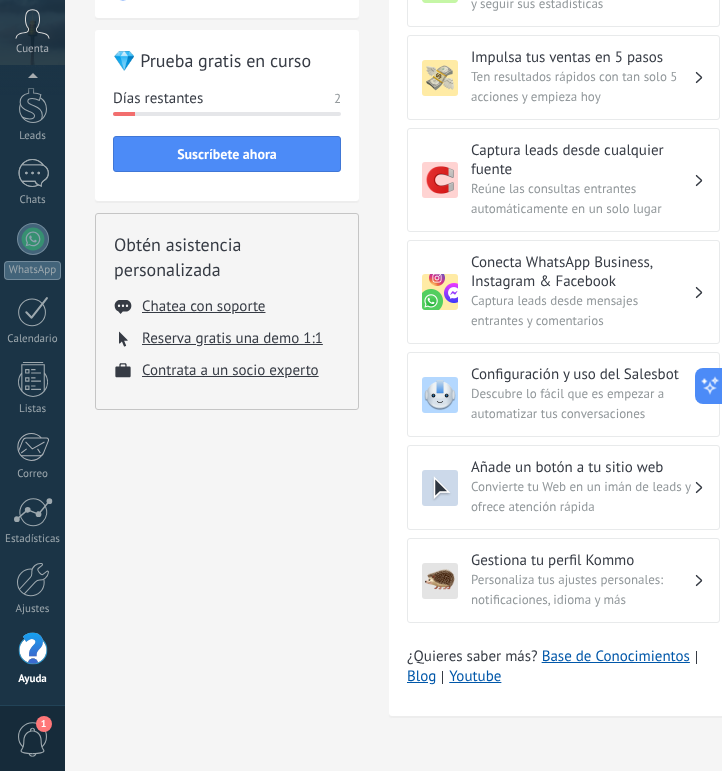 click at bounding box center [33, 649] 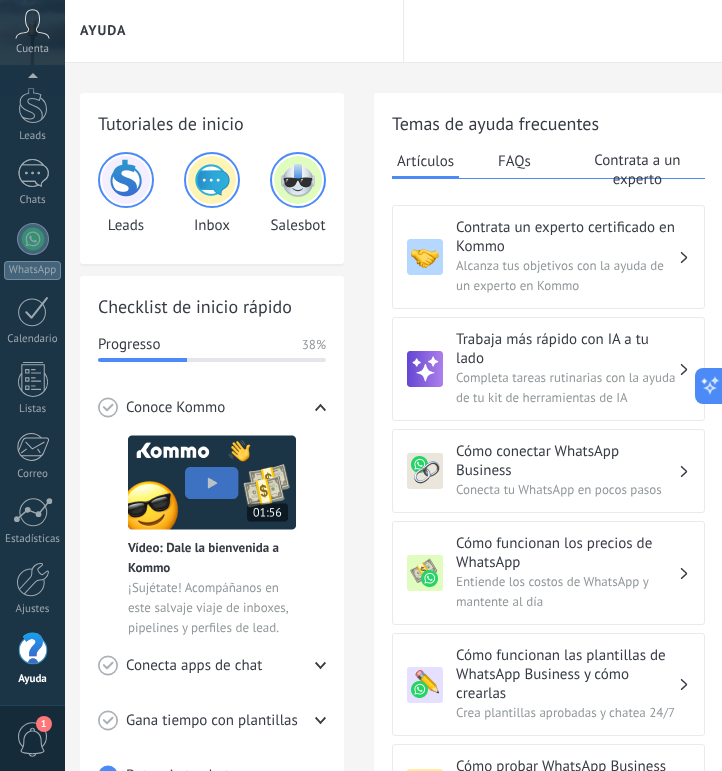 scroll, scrollTop: 2, scrollLeft: 16, axis: both 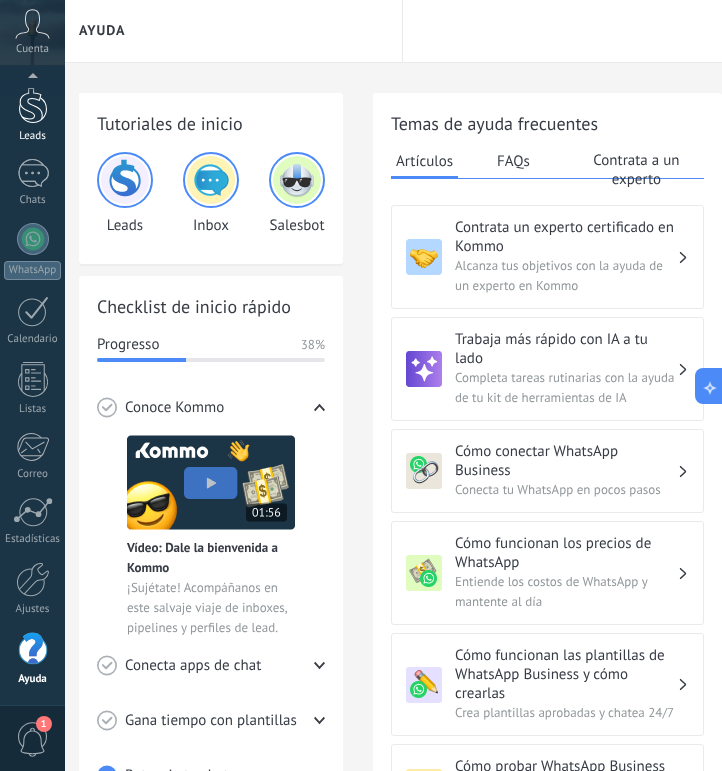 click at bounding box center [33, 105] 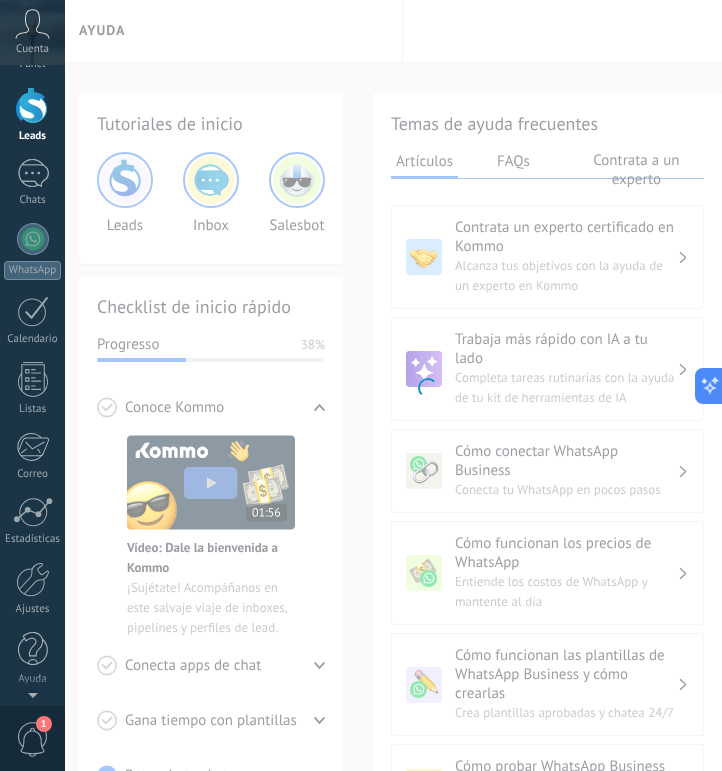 scroll, scrollTop: 0, scrollLeft: 0, axis: both 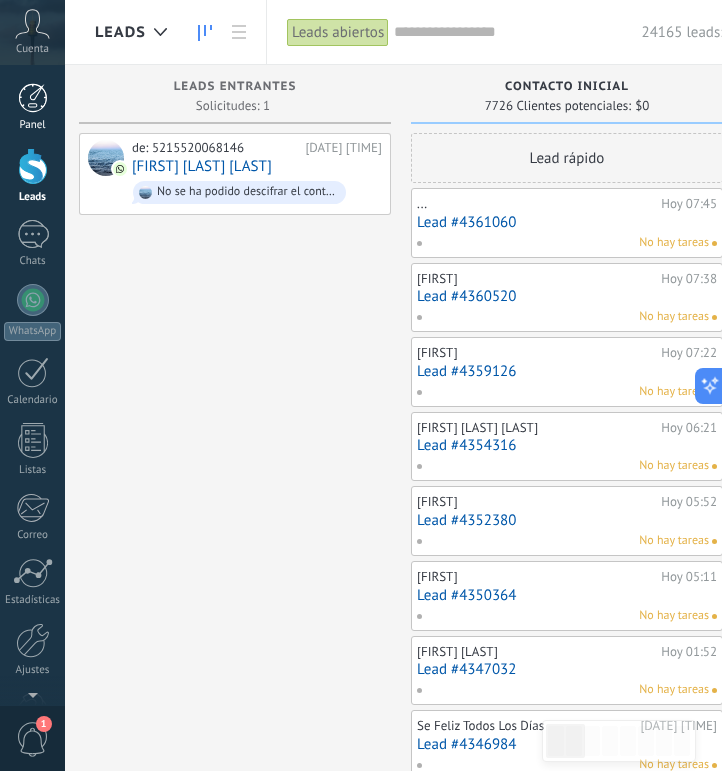 click on "Panel" at bounding box center (32, 107) 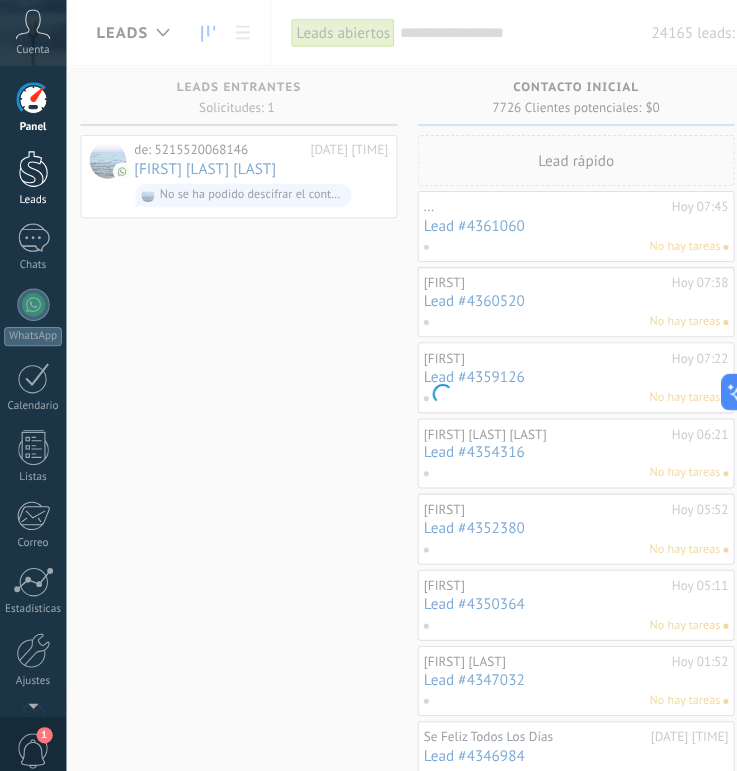 click at bounding box center [33, 166] 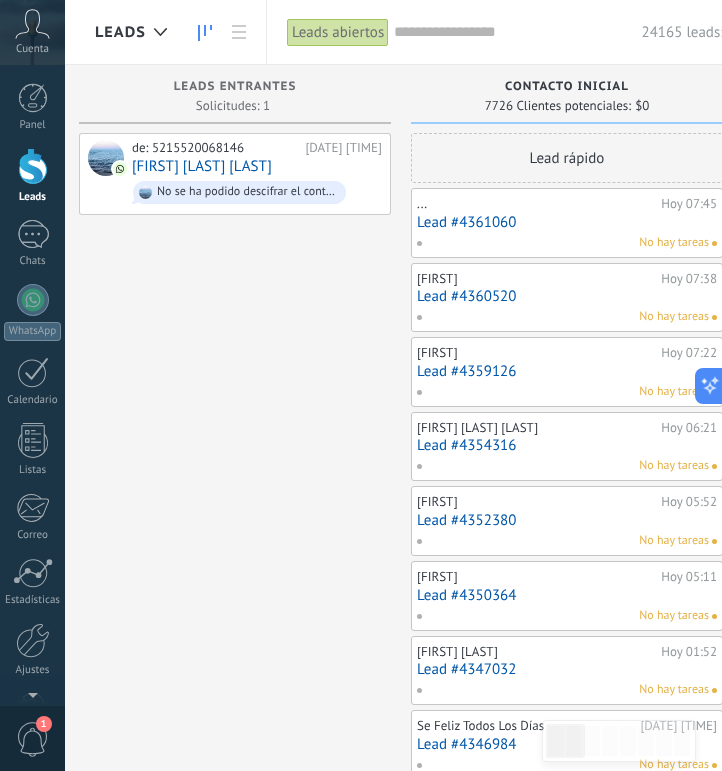 click at bounding box center (517, 32) 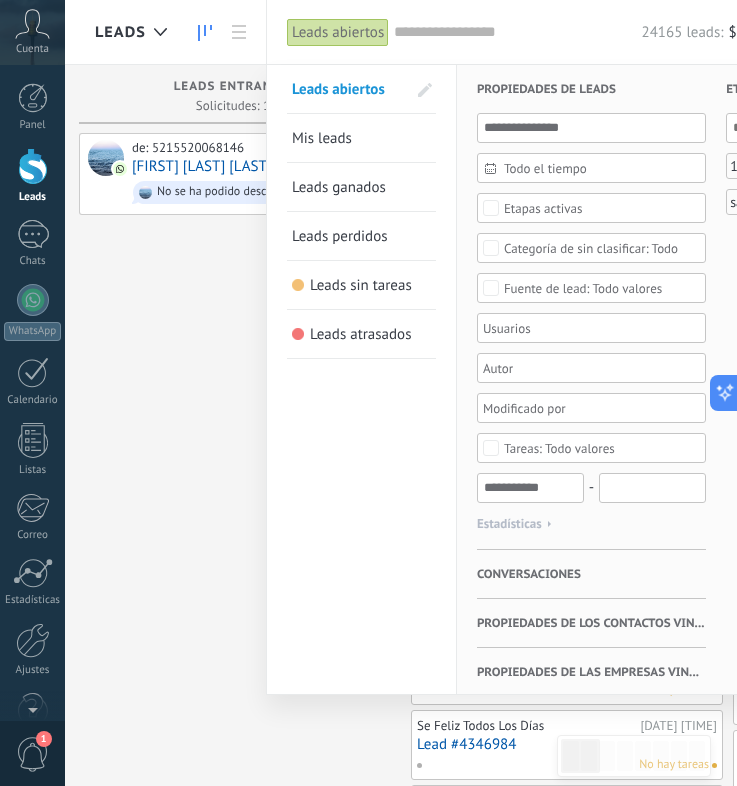 click on "Todo el tiempo" at bounding box center [599, 168] 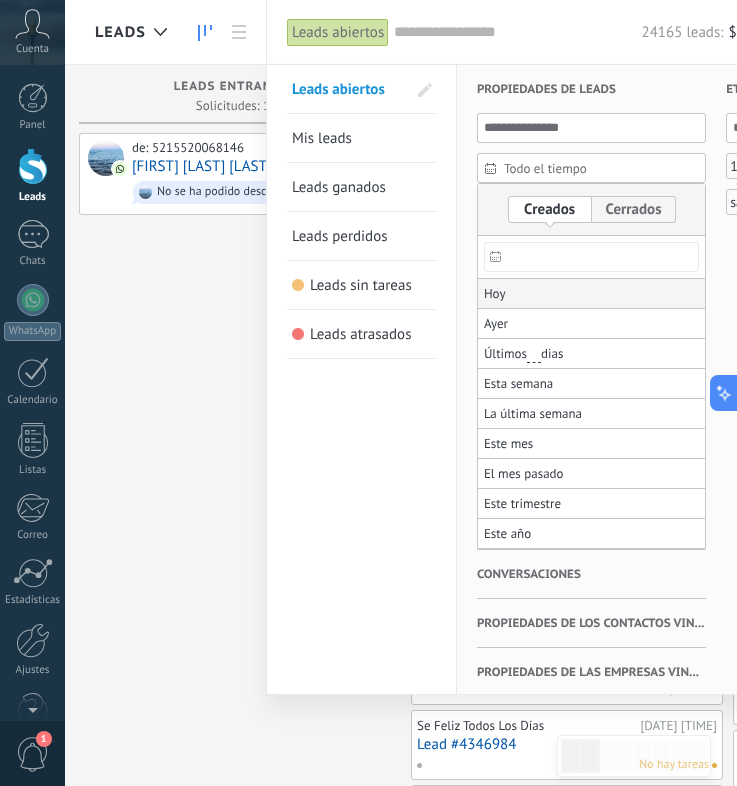 click on "Hoy" at bounding box center [495, 294] 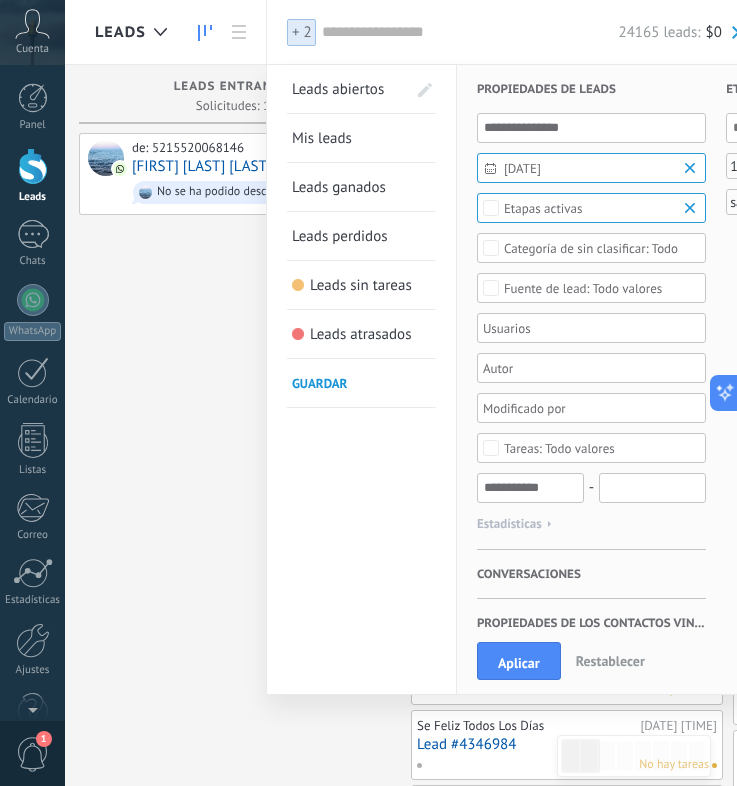click on "Etapas activas" at bounding box center [543, 208] 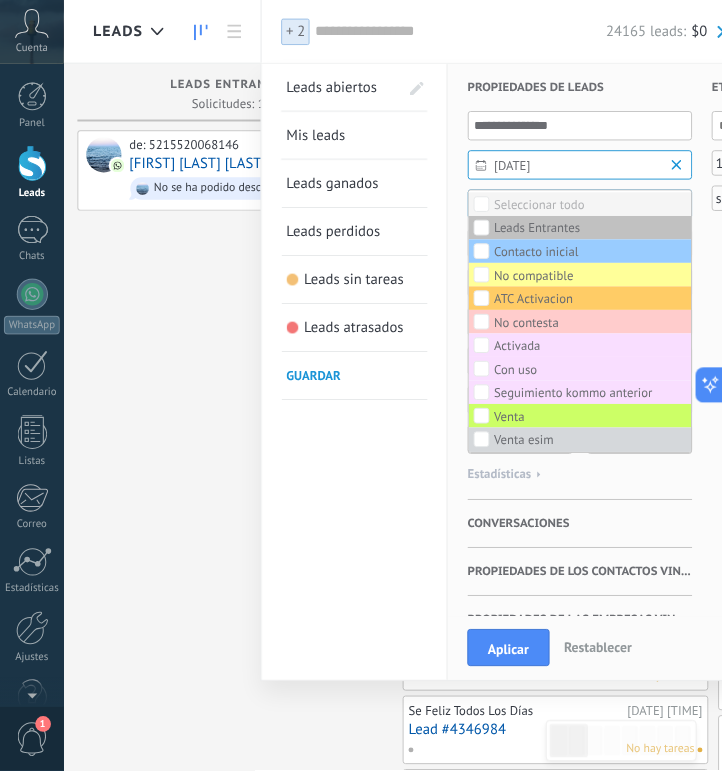 scroll, scrollTop: 0, scrollLeft: 0, axis: both 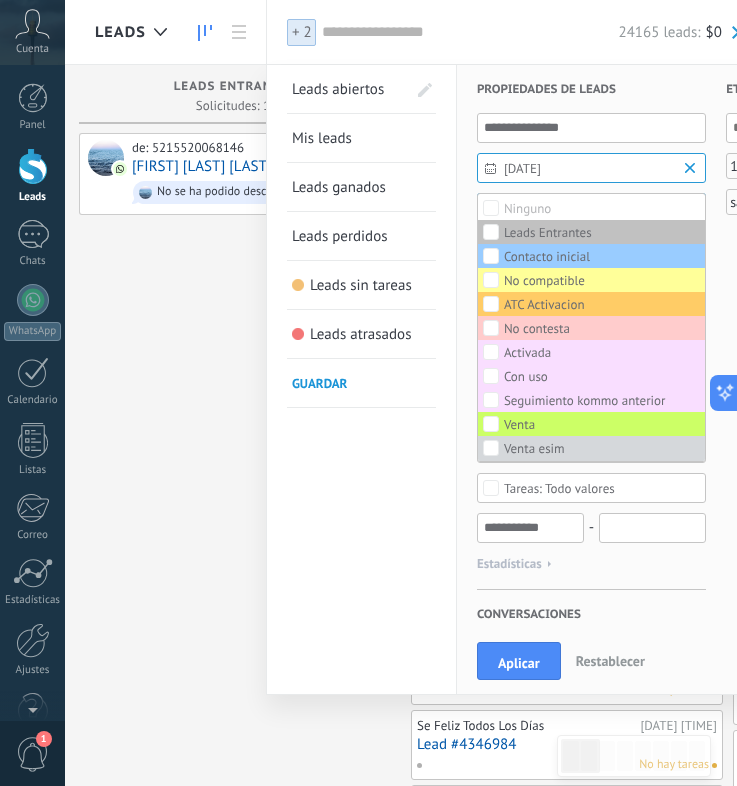 click on "Propiedades de leads Hoy (02.08) Todo el tiempo Hoy Ayer Últimos  ** 30  dias Esta semana La última semana Este mes El mes pasado Este trimestre Este año   Ninguno Leads Entrantes Contacto inicial No compatible ATC Activacion No contesta Activada Con uso Seguimiento kommo anterior Venta Venta esim Todo etapas Seleccionar todo Presupuesto insuficiente No hay necesidad para el producto No satisfecho con las condiciones Comprado del competidor Razón no definida Razones de pérdidas Seleccionar todo Tel. Correo Formulario Chat Todo valores Seleccionar todo Kommo Demo 5212207413550 5215615441810 5215668116332 5215524130895 5215520068146 5215668117100 WhatsApp Lite 5215561906183 5214497819492 5214497819555 Todo valores Seleccionar todo Hoy Mañana Esta semana Este mes Este trimestre No hay tareas atrasadas Todo valores - Estadísticas Seleccionar campo utm_content utm_medium utm_campaign utm_source utm_term utm_referrer referrer gclientid gclid fbclid Seleccionar campo Conversaciones Seleccionar todo En curso Y" at bounding box center [685, 457] 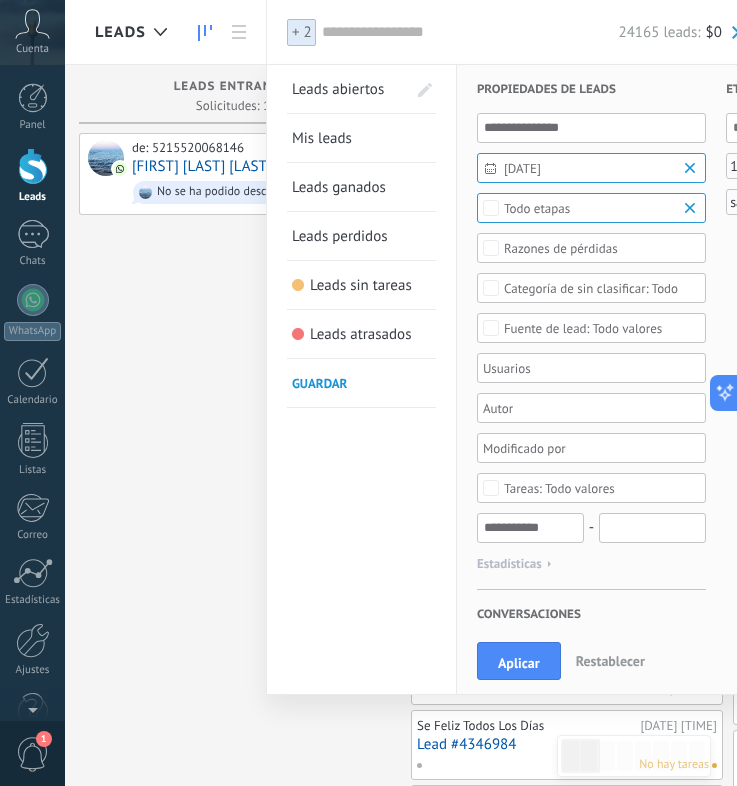 click on "Razones de pérdidas" at bounding box center (561, 248) 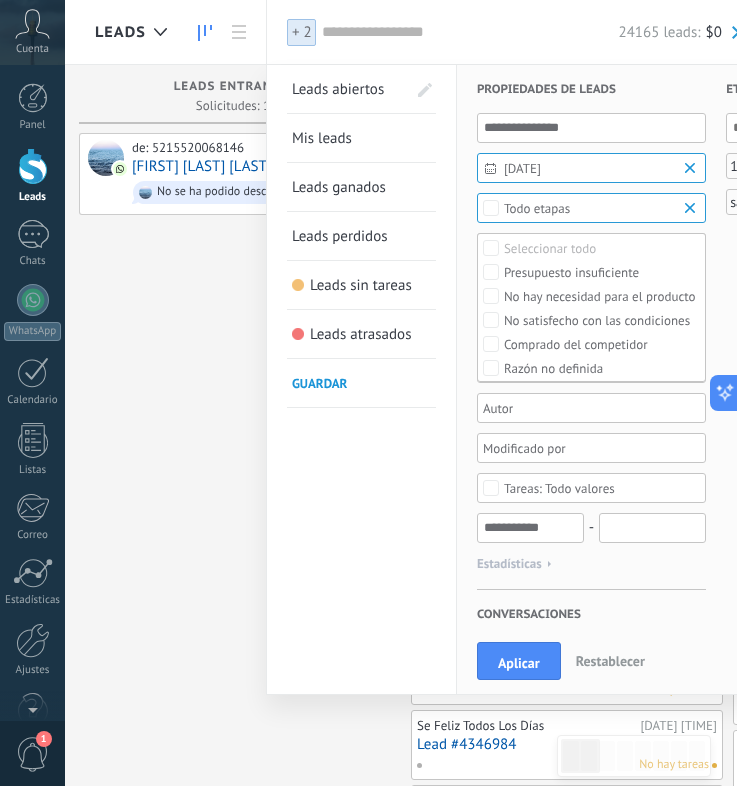 click on "Leads abiertos Mis leads Leads ganados Leads perdidos Leads sin tareas Leads atrasados Guardar" at bounding box center (362, 457) 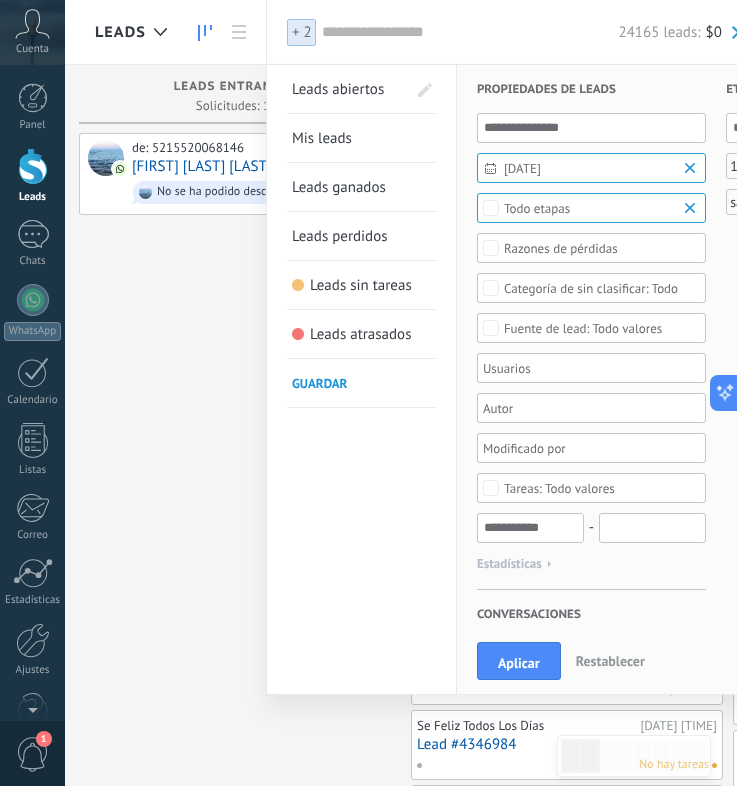 click on "Todo valores" at bounding box center [591, 328] 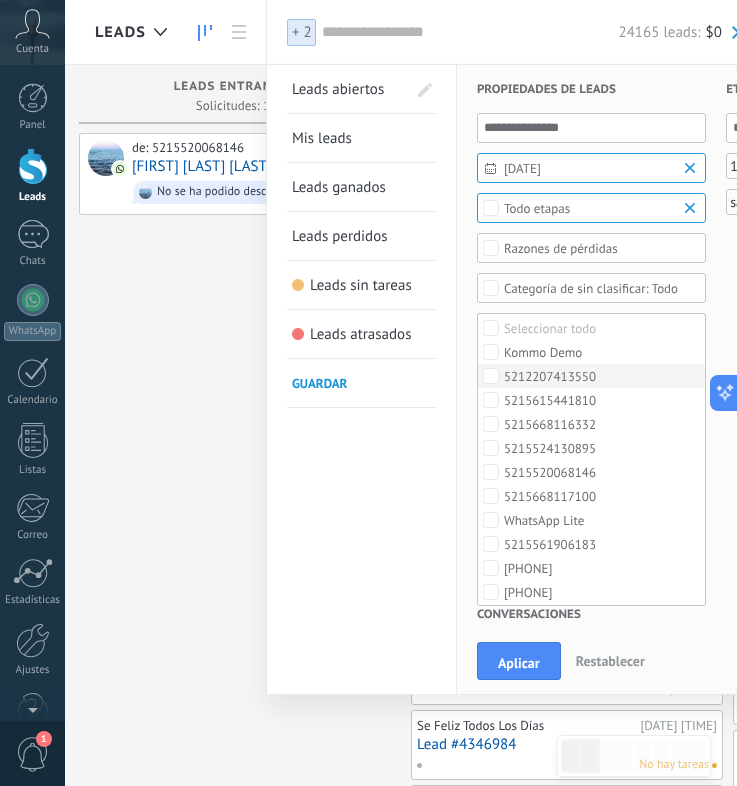 click on "5212207413550" at bounding box center [591, 376] 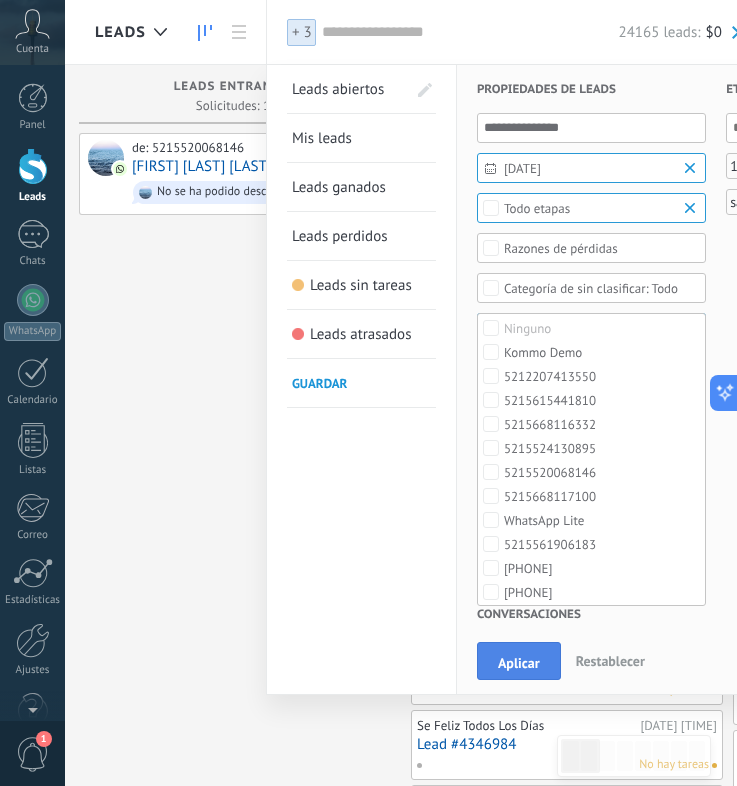 click on "Aplicar" at bounding box center [519, 663] 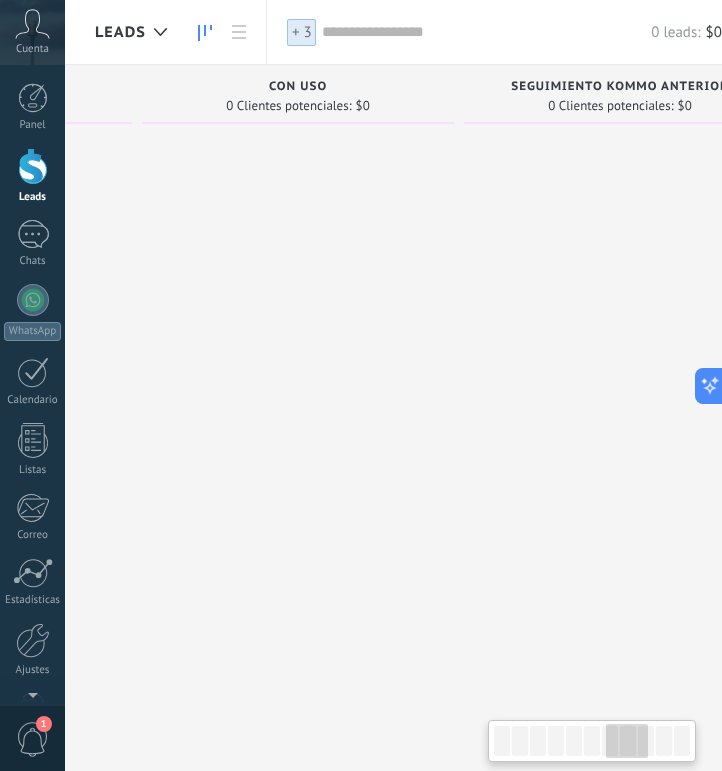 scroll, scrollTop: 0, scrollLeft: 2170, axis: horizontal 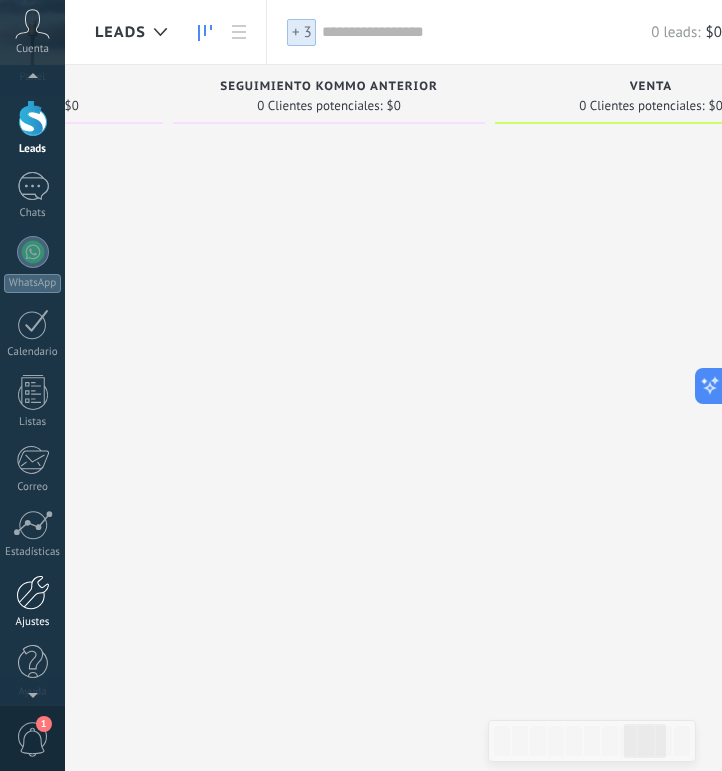 click at bounding box center [33, 592] 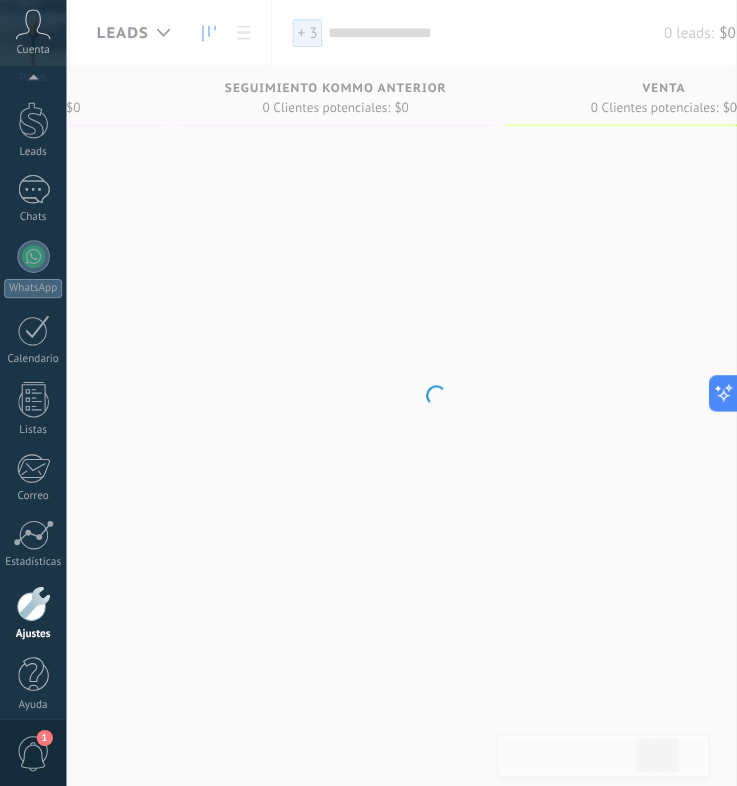 scroll, scrollTop: 61, scrollLeft: 0, axis: vertical 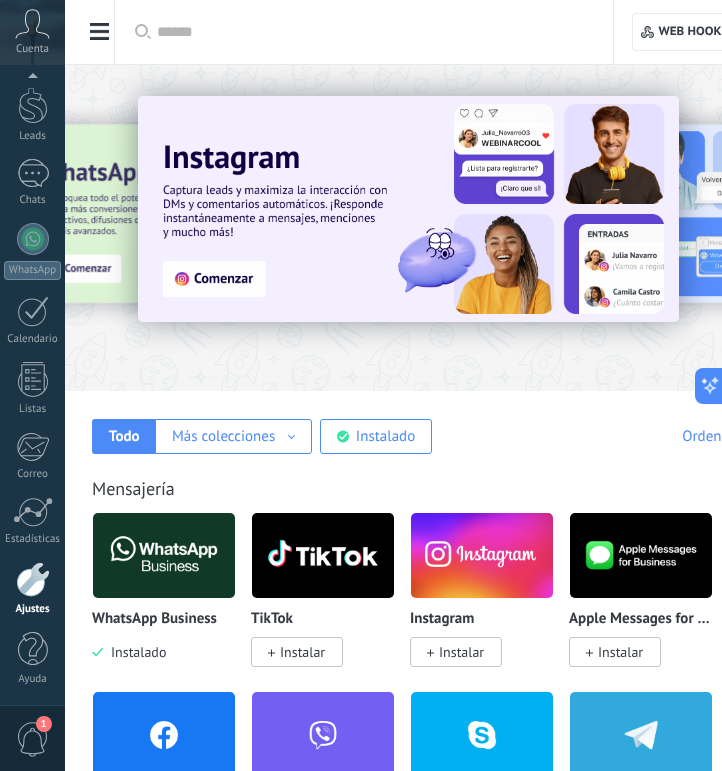 click at bounding box center [100, 32] 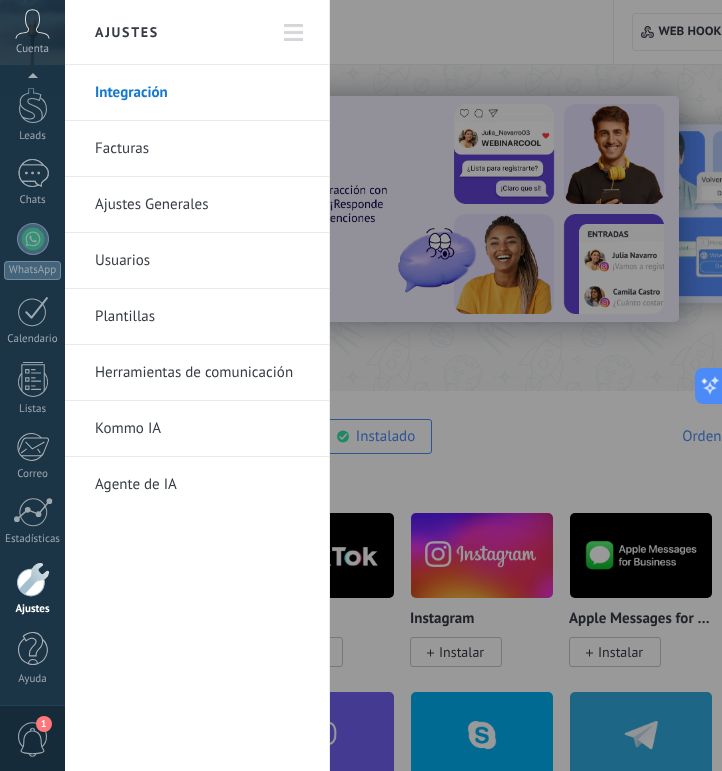 scroll, scrollTop: 46, scrollLeft: 0, axis: vertical 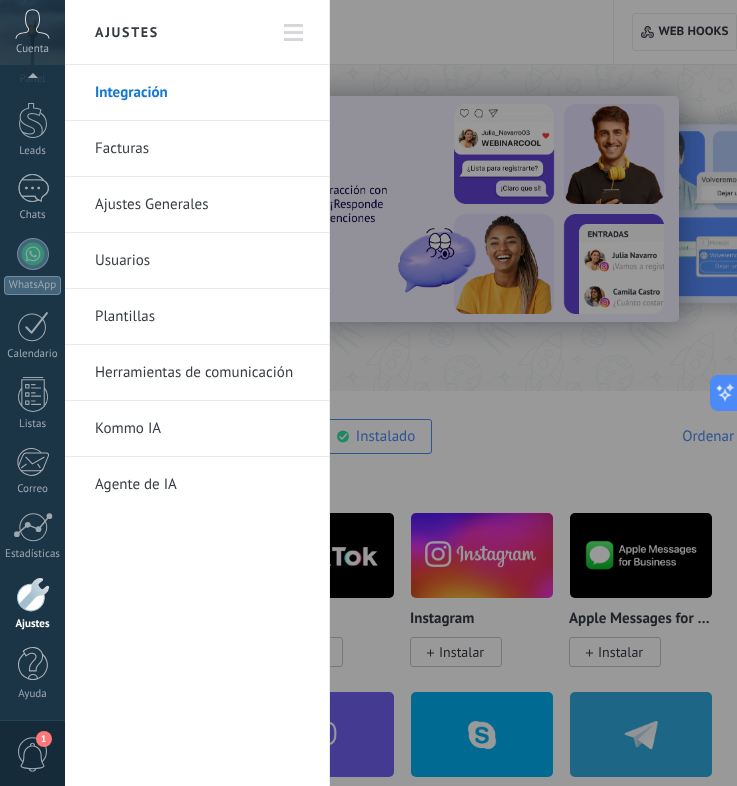 click on "Usuarios" at bounding box center (202, 261) 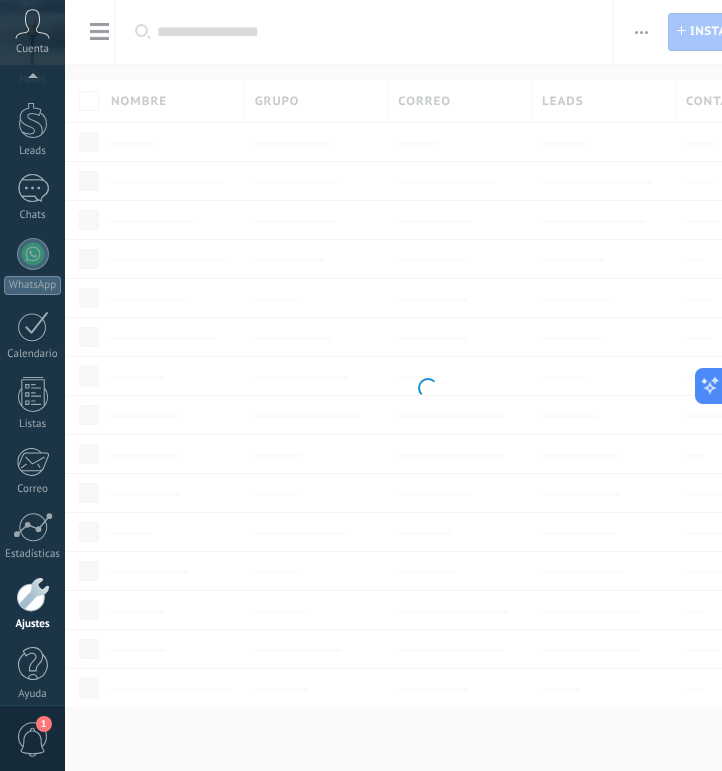 scroll, scrollTop: 61, scrollLeft: 0, axis: vertical 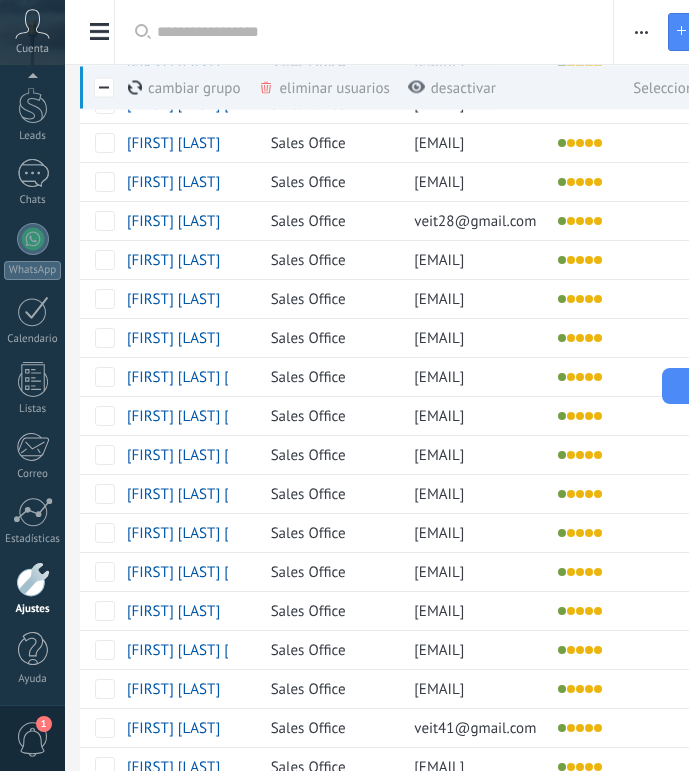 click at bounding box center (375, 32) 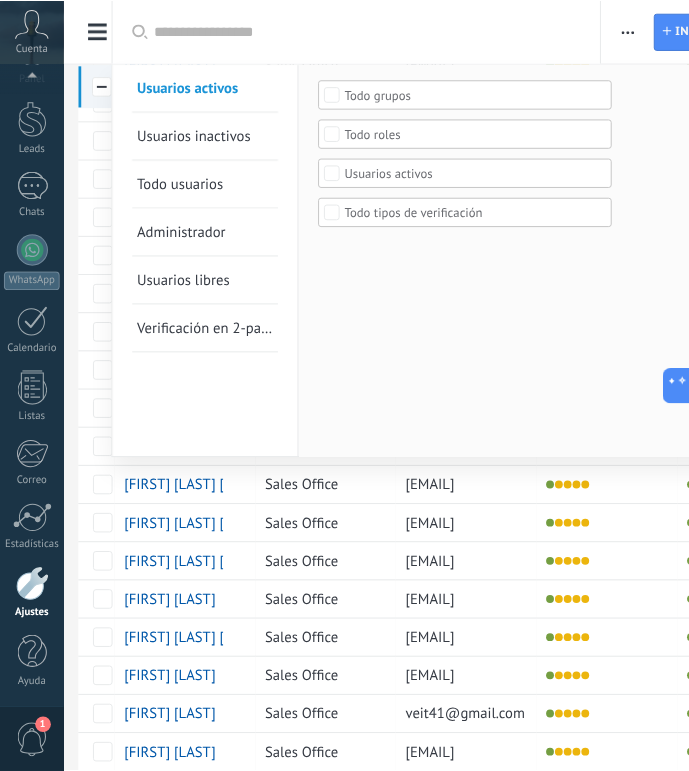 scroll, scrollTop: 46, scrollLeft: 0, axis: vertical 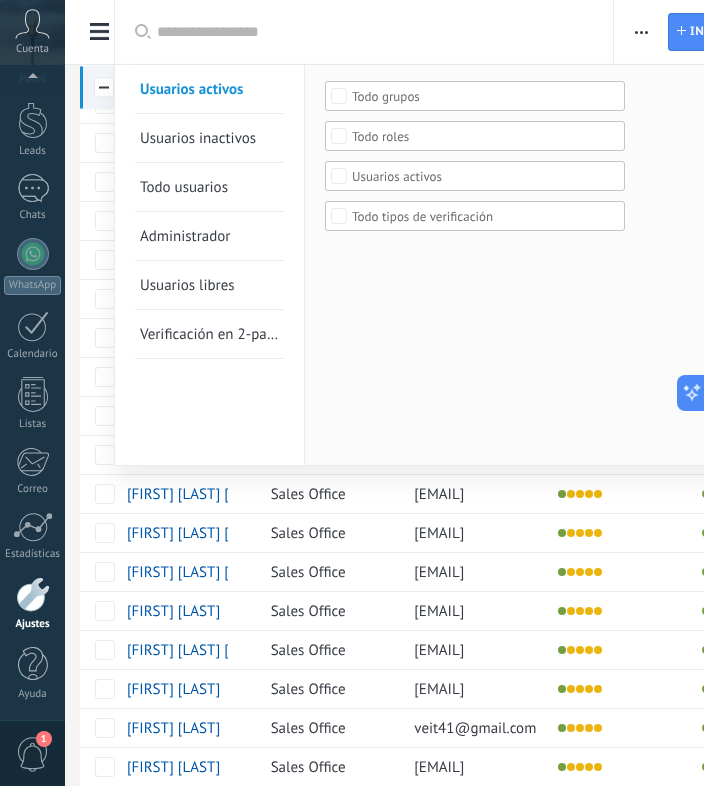 click at bounding box center (352, 393) 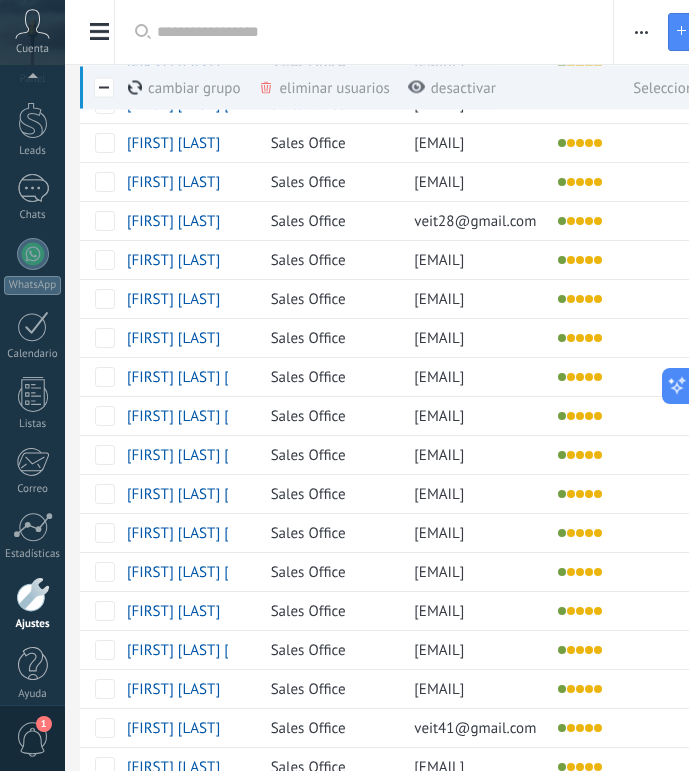 scroll, scrollTop: 61, scrollLeft: 0, axis: vertical 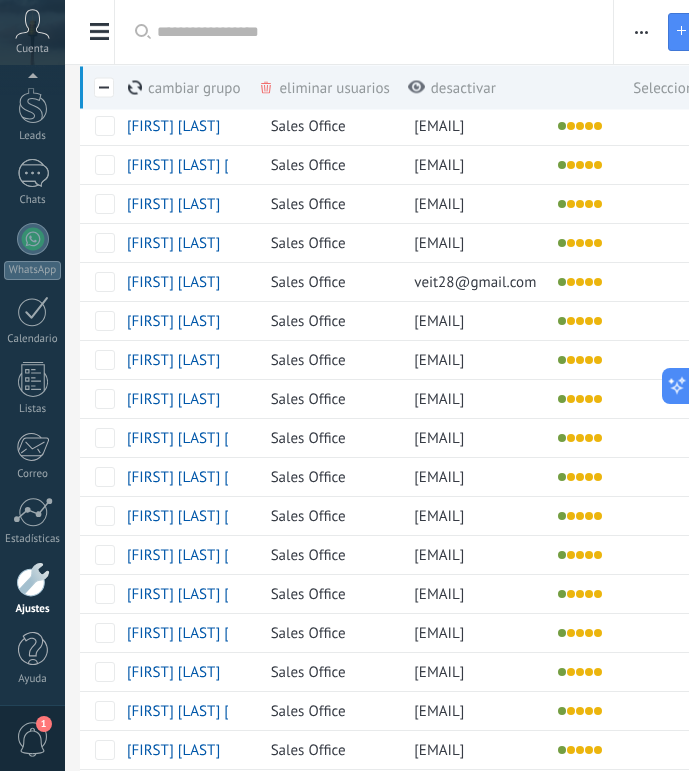 click on ".abccls-1,.abccls-2{fill-rule:evenodd}.abccls-2{fill:#fff} .abfcls-1{fill:none}.abfcls-2{fill:#fff} .abncls-1{isolation:isolate}.abncls-2{opacity:.06}.abncls-2,.abncls-3,.abncls-6{mix-blend-mode:multiply}.abncls-3{opacity:.15}.abncls-4,.abncls-8{fill:#fff}.abncls-5{fill:url(#abnlinear-gradient)}.abncls-6{opacity:.04}.abncls-7{fill:url(#abnlinear-gradient-2)}.abncls-8{fill-rule:evenodd} .abqst0{fill:#ffa200} .abwcls-1{fill:#252525} .cls-1{isolation:isolate} .acicls-1{fill:none} .aclcls-1{fill:#232323} .acnst0{display:none} .addcls-1,.addcls-2{fill:none;stroke-miterlimit:10}.addcls-1{stroke:#dfe0e5}.addcls-2{stroke:#a1a7ab} .adecls-1,.adecls-2{fill:none;stroke-miterlimit:10}.adecls-1{stroke:#dfe0e5}.adecls-2{stroke:#a1a7ab} .adqcls-1{fill:#8591a5;fill-rule:evenodd} .aeccls-1{fill:#5c9f37} .aeecls-1{fill:#f86161} .aejcls-1{fill:#8591a5;fill-rule:evenodd} .aekcls-1{fill-rule:evenodd} .aelcls-1{fill-rule:evenodd;fill:currentColor} .aemcls-1{fill-rule:evenodd;fill:currentColor} .aercls-2{fill:#24bc8c}" at bounding box center (344, -528) 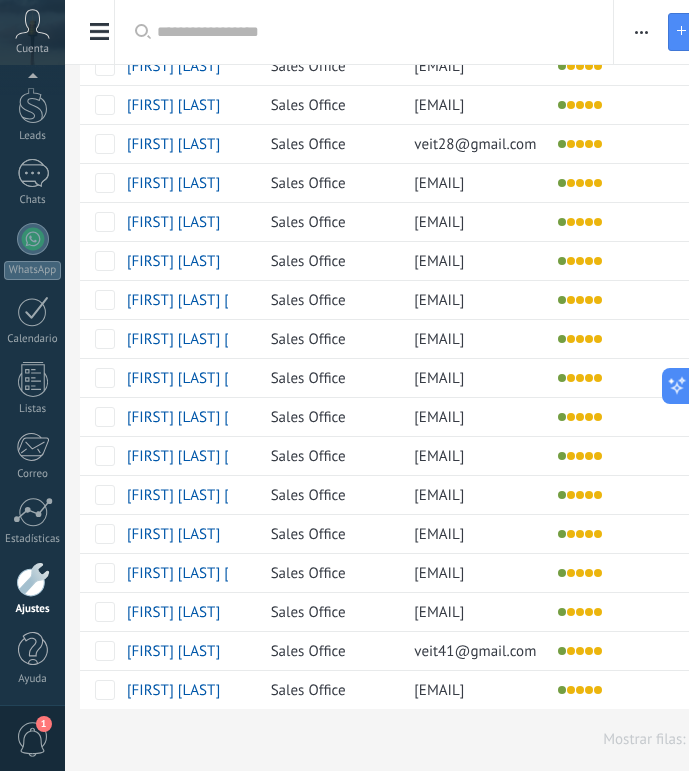 scroll, scrollTop: 1054, scrollLeft: 0, axis: vertical 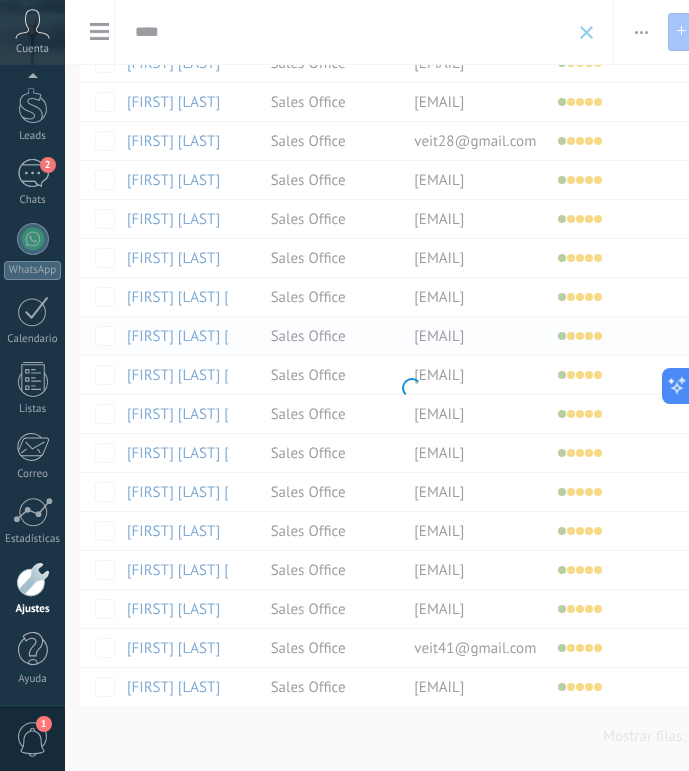 type on "****" 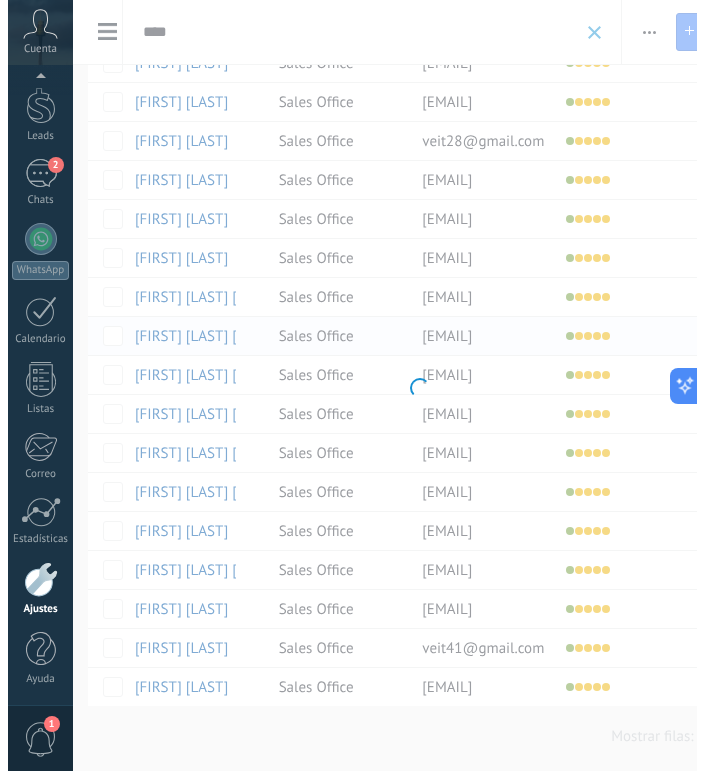 scroll, scrollTop: 0, scrollLeft: 0, axis: both 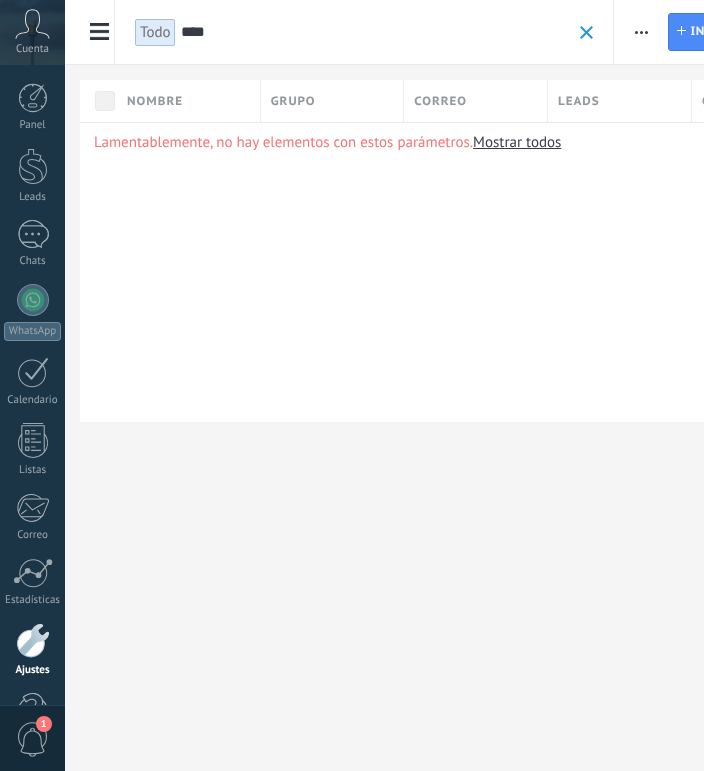 click at bounding box center (586, 32) 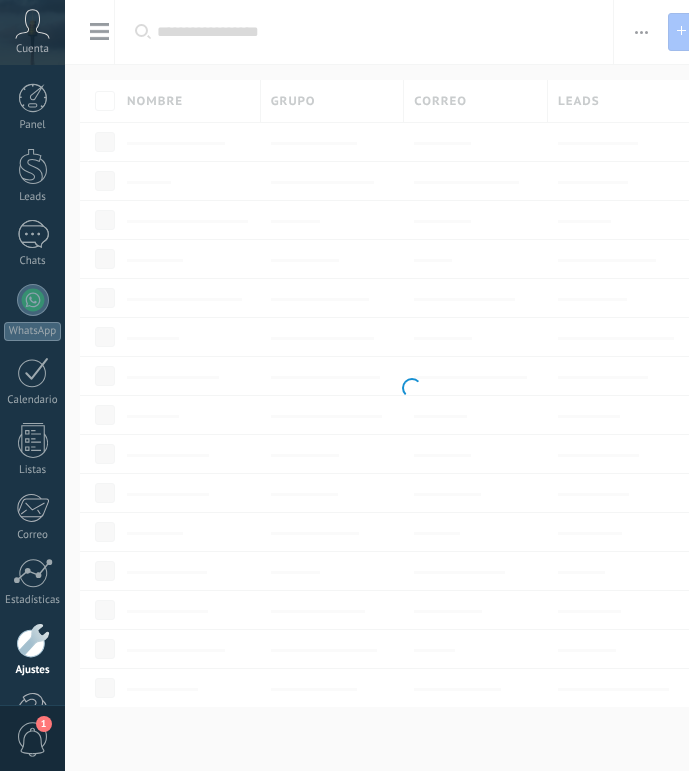 scroll, scrollTop: 0, scrollLeft: 0, axis: both 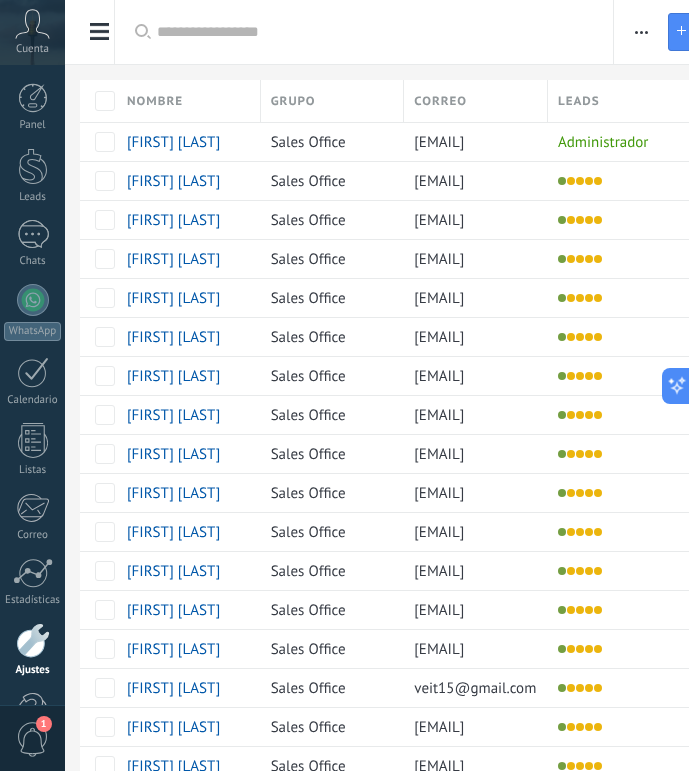click at bounding box center (375, 32) 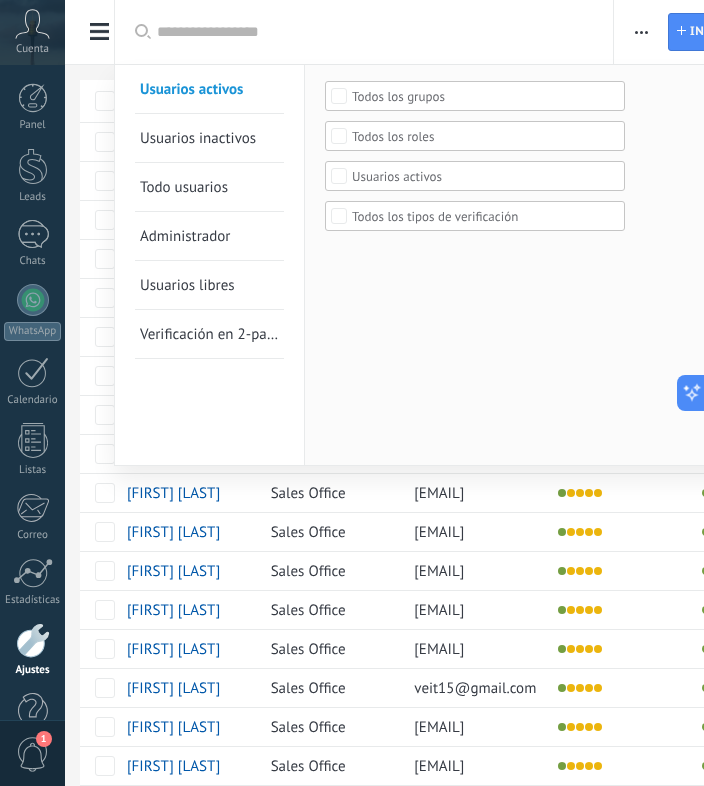 click at bounding box center (375, 32) 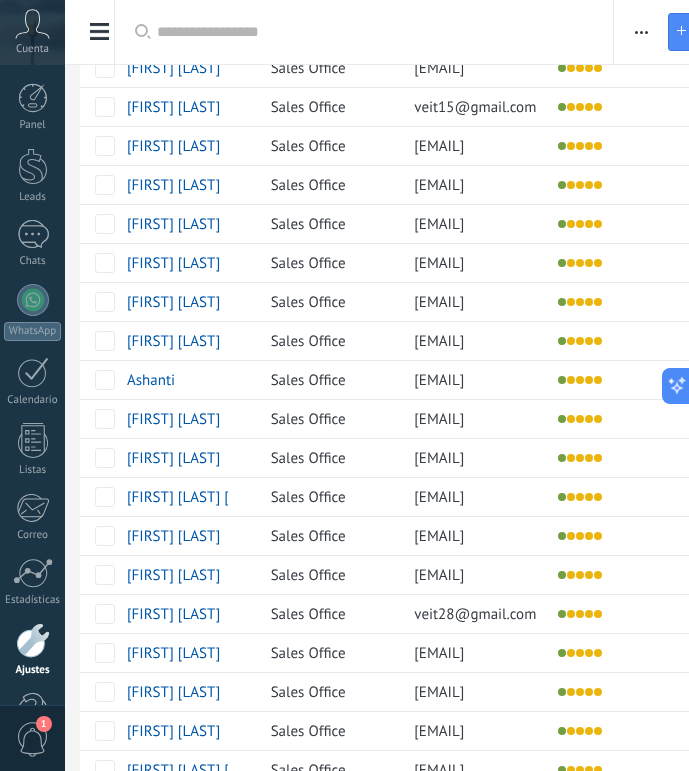 scroll, scrollTop: 1054, scrollLeft: 0, axis: vertical 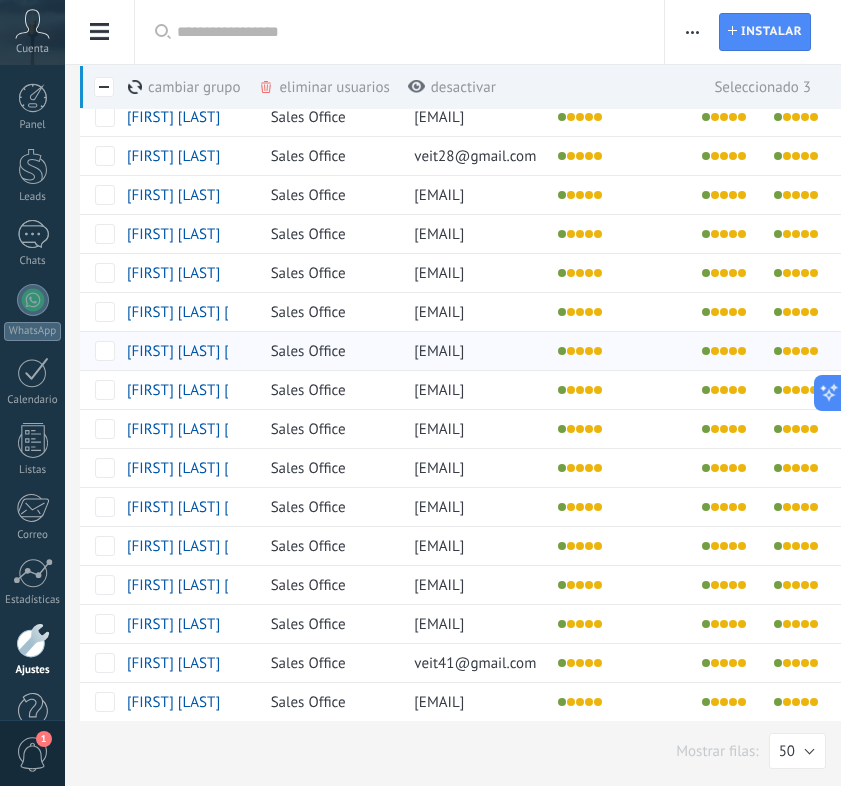 click at bounding box center [692, 32] 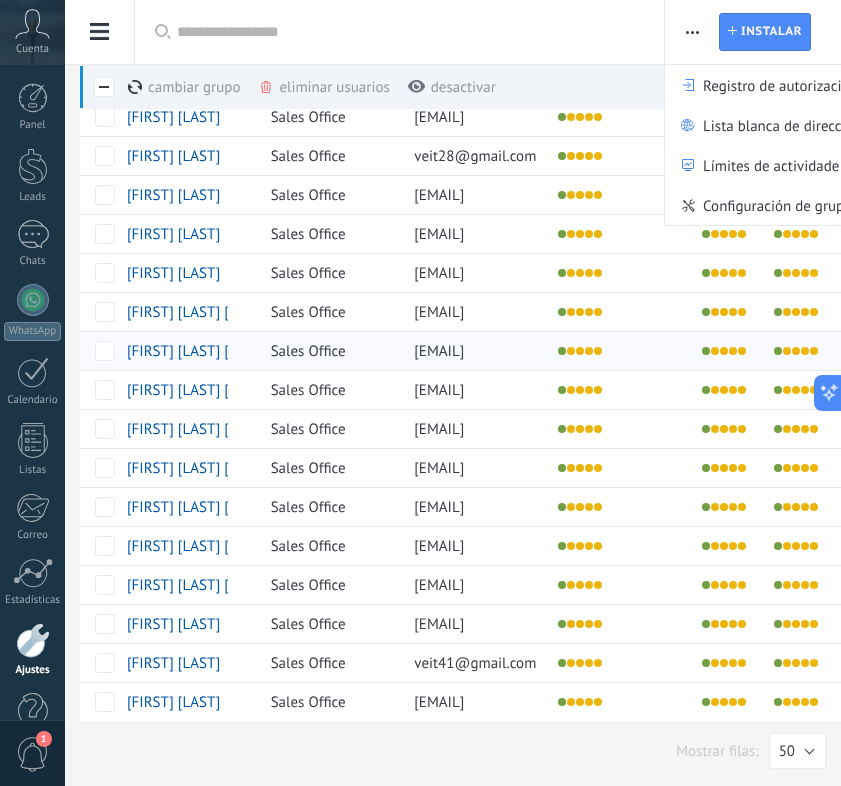 click at bounding box center (692, 32) 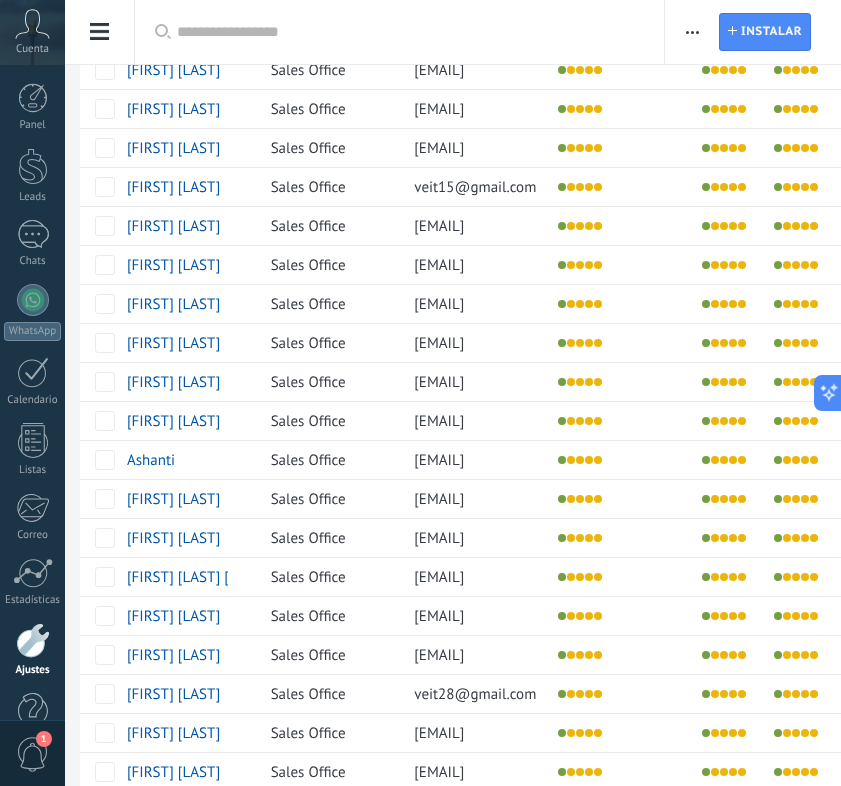 scroll, scrollTop: 0, scrollLeft: 0, axis: both 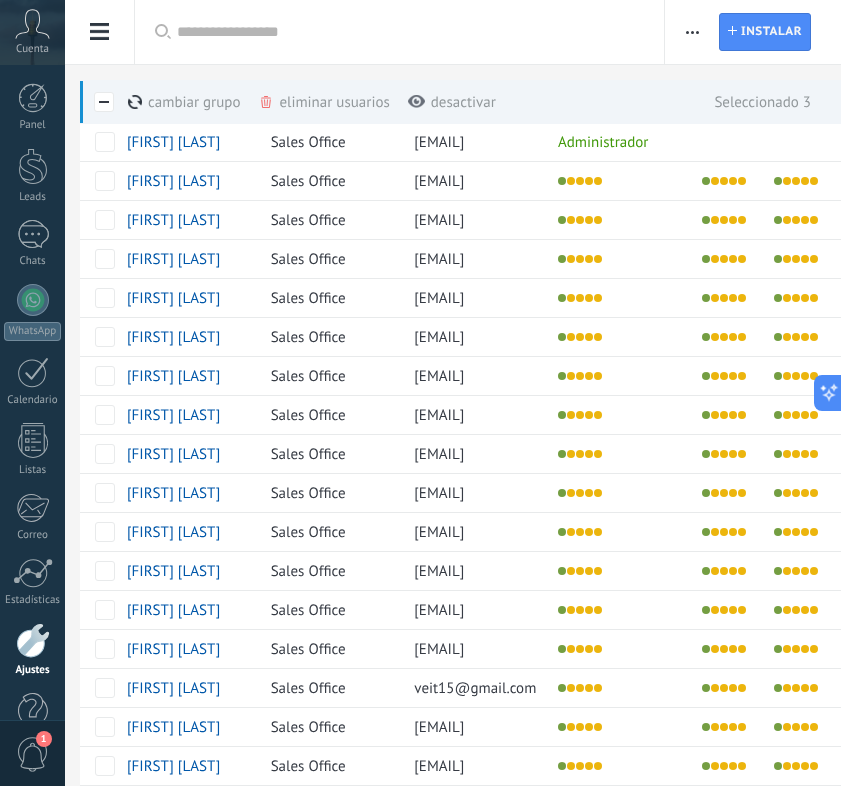 click on "eliminar usuarios màs" at bounding box center (357, 102) 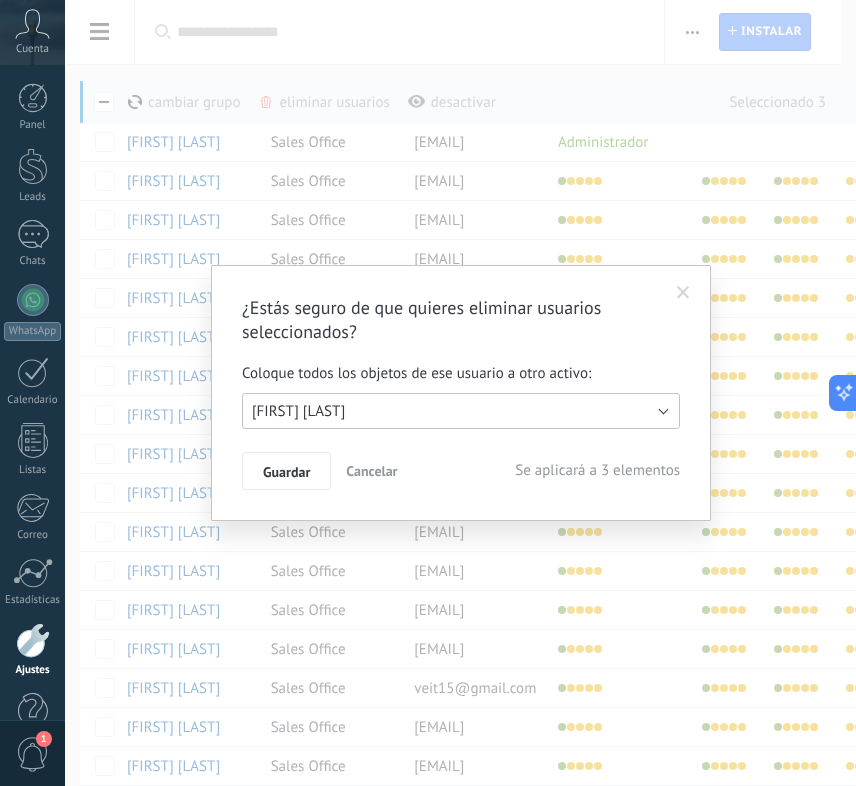 click on "[NAME] [NAME]" at bounding box center (461, 411) 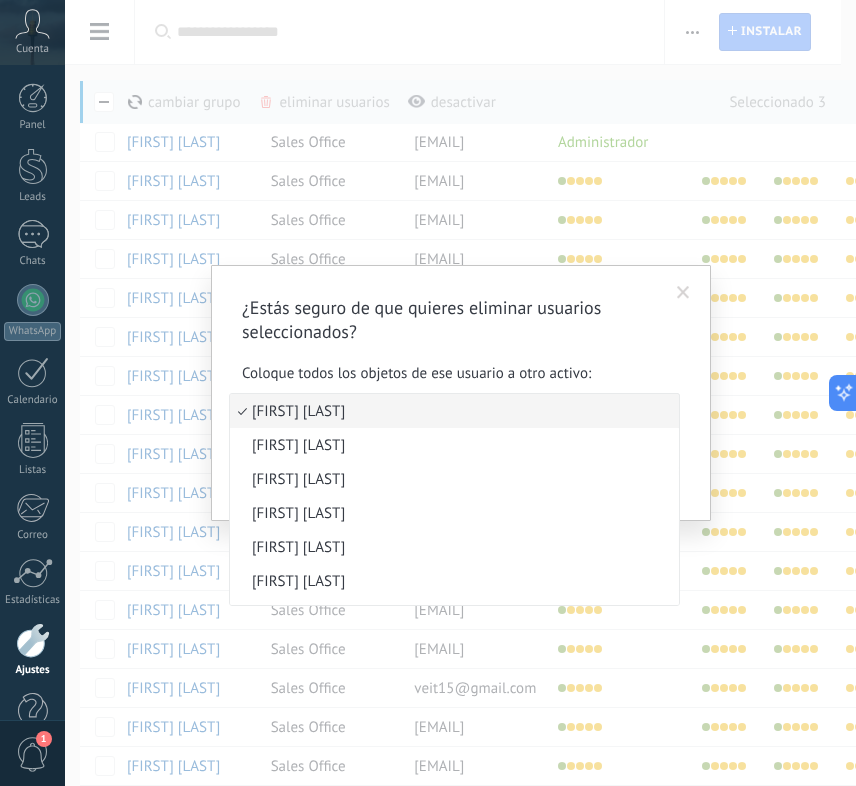 click on "[NAME] [NAME]" at bounding box center [451, 411] 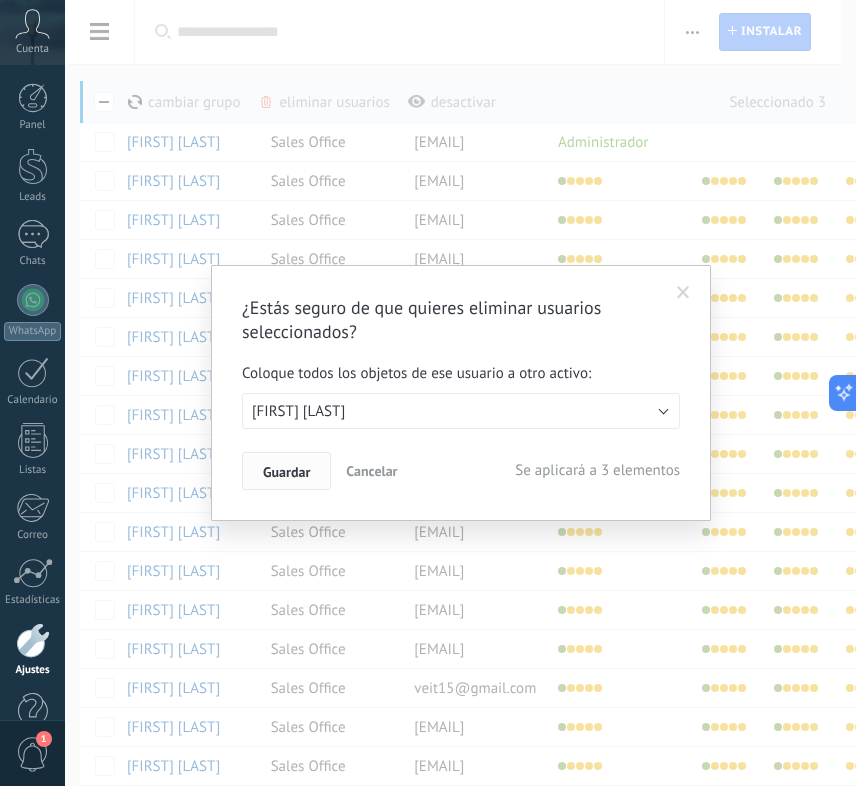 click on "Guardar" at bounding box center [286, 472] 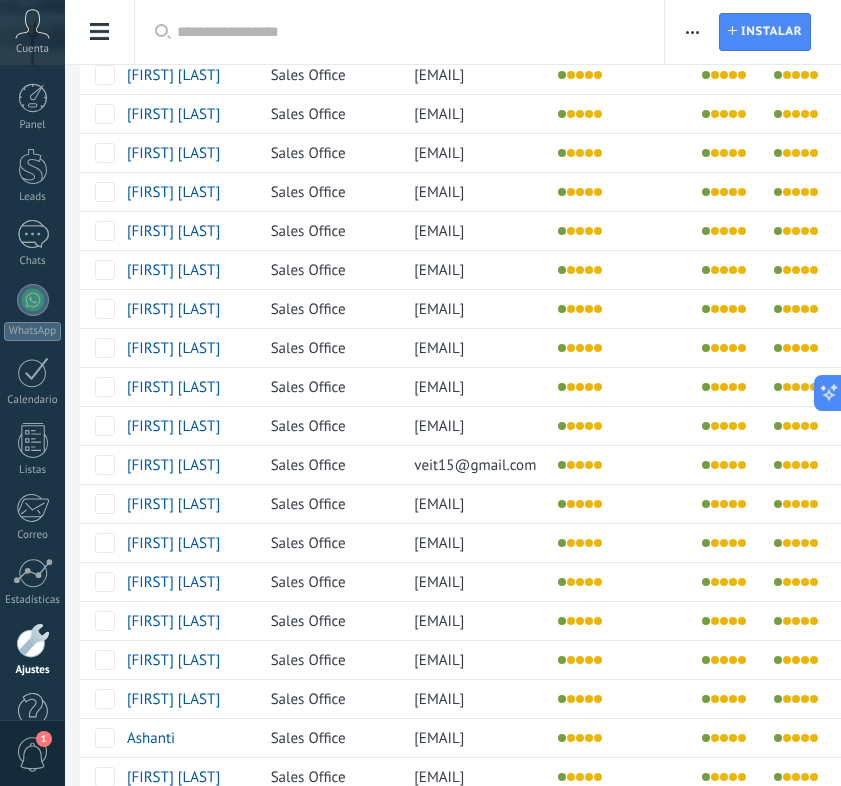 scroll, scrollTop: 922, scrollLeft: 0, axis: vertical 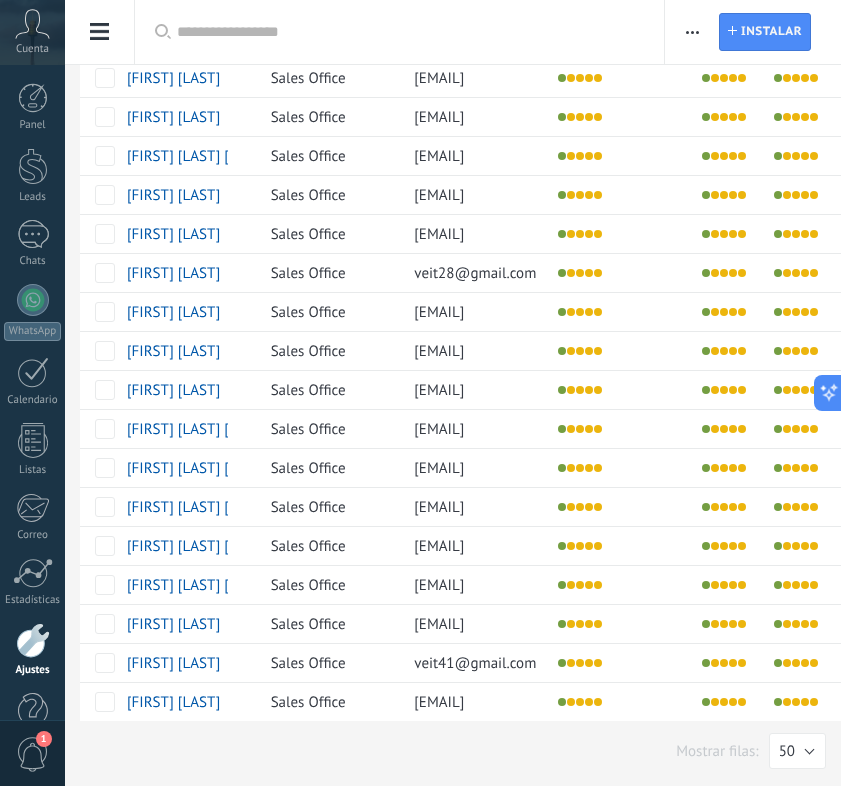 click on "Mostrar filas: 25 50 100 200 50" at bounding box center (453, 751) 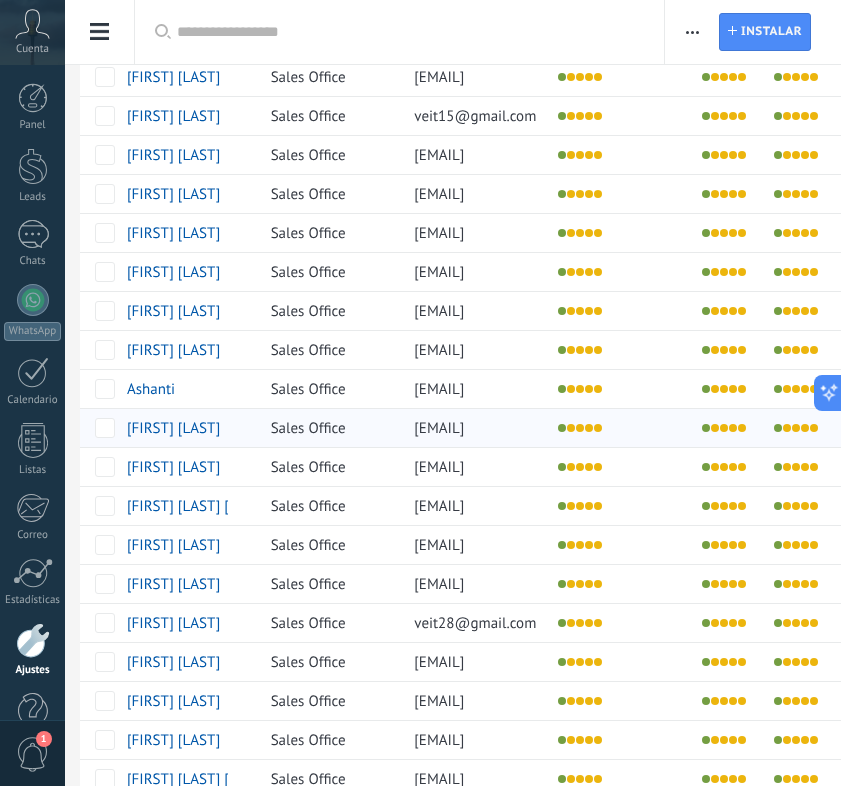 scroll, scrollTop: 0, scrollLeft: 0, axis: both 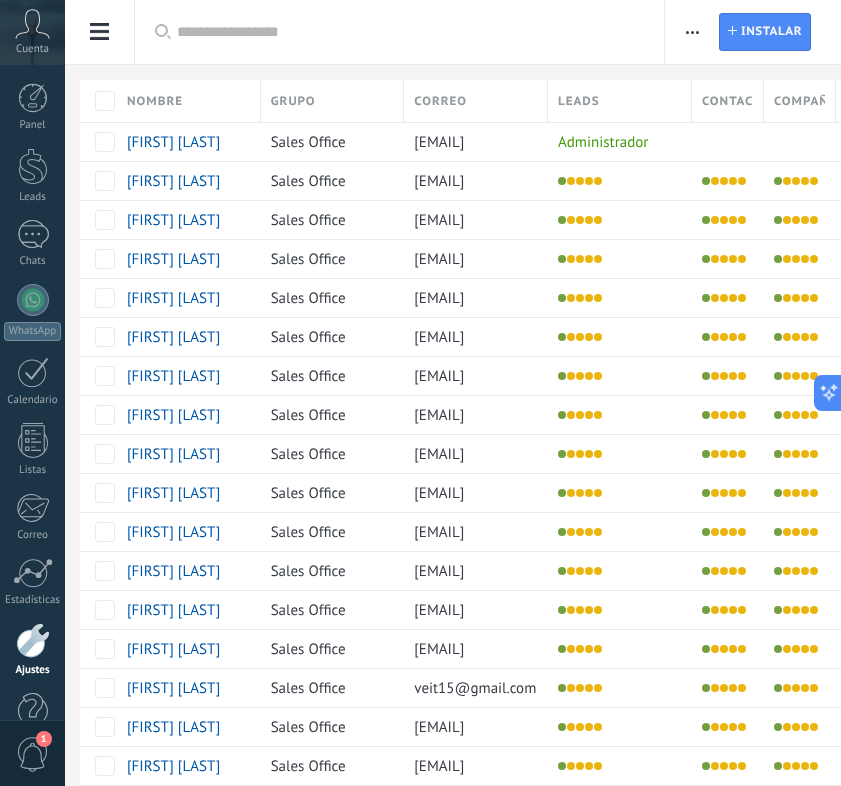 drag, startPoint x: 260, startPoint y: 97, endPoint x: 294, endPoint y: 99, distance: 34.058773 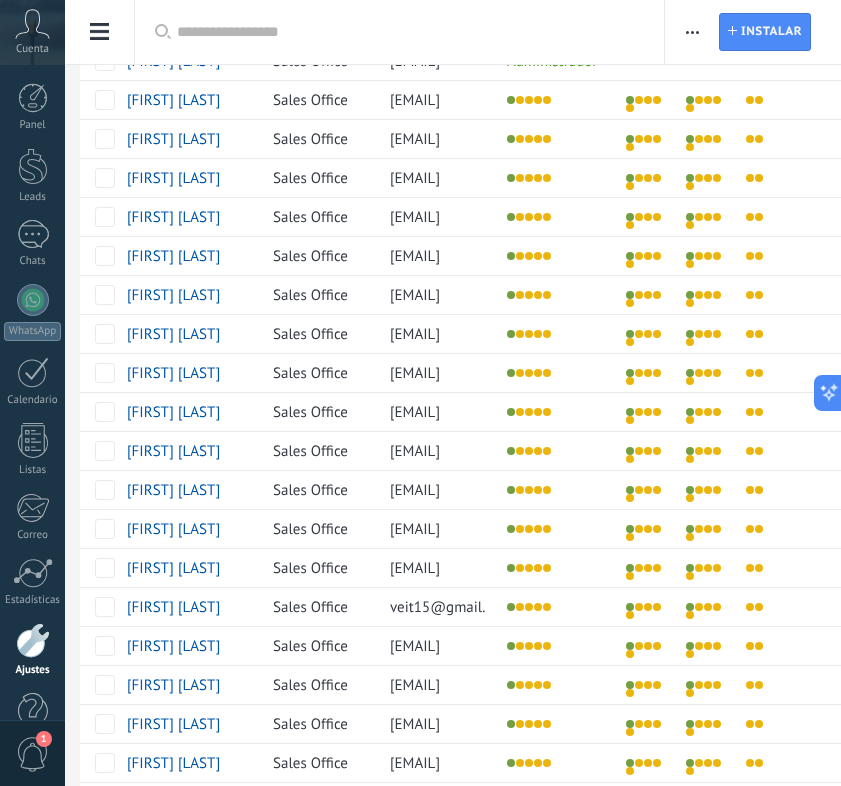 scroll, scrollTop: 0, scrollLeft: 0, axis: both 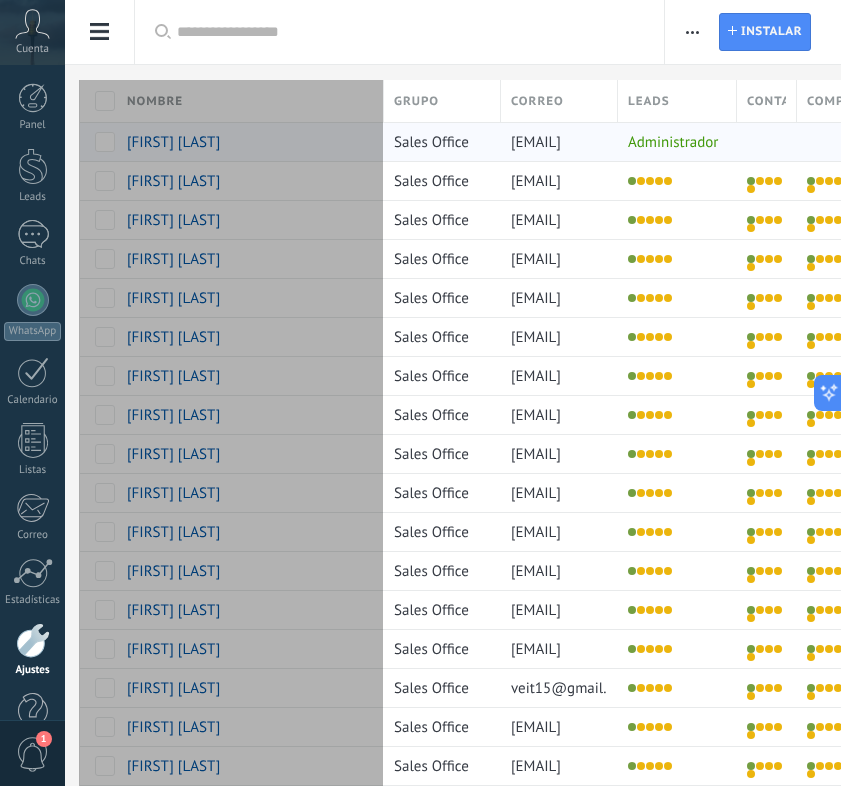 drag, startPoint x: 267, startPoint y: 106, endPoint x: 388, endPoint y: 137, distance: 124.90797 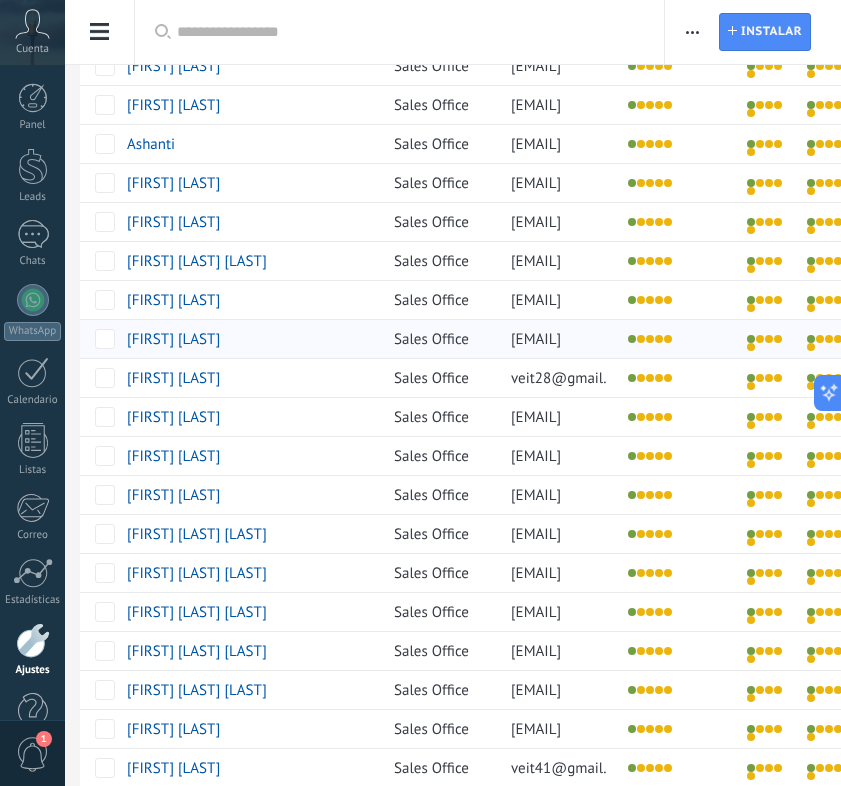 scroll, scrollTop: 922, scrollLeft: 0, axis: vertical 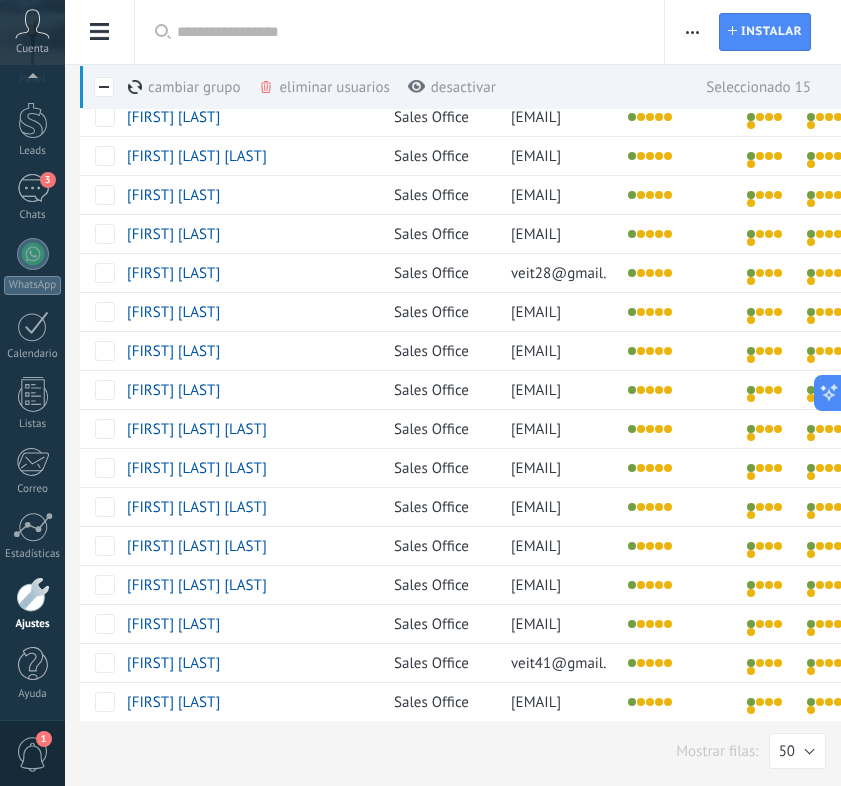 click on "Panel
Leads
3
Chats
WhatsApp
Clientes" at bounding box center [32, 379] 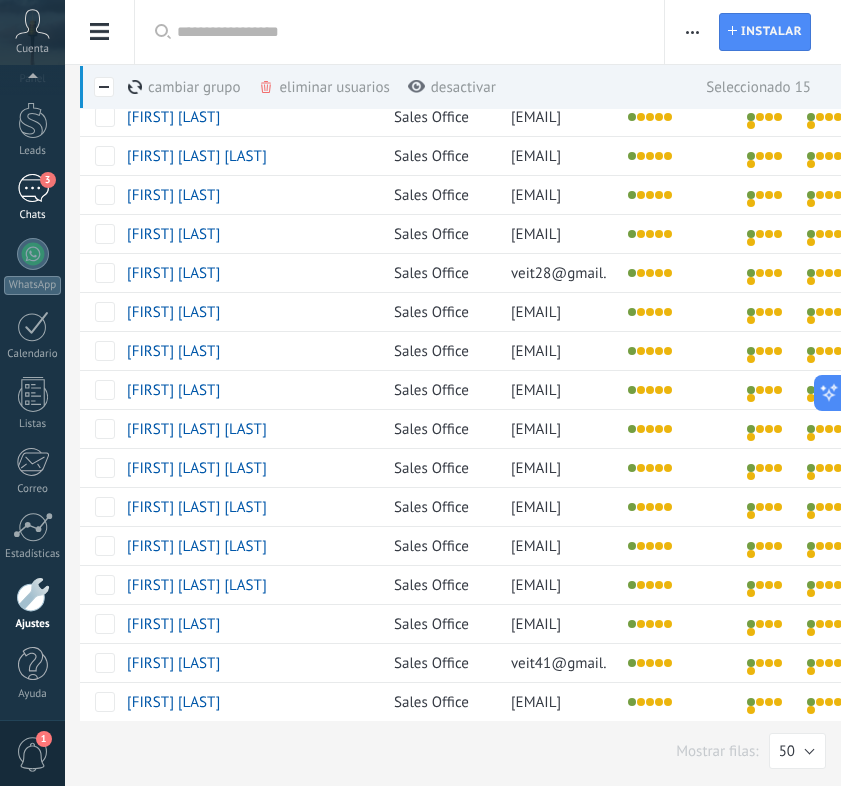 click on "3" at bounding box center (33, 188) 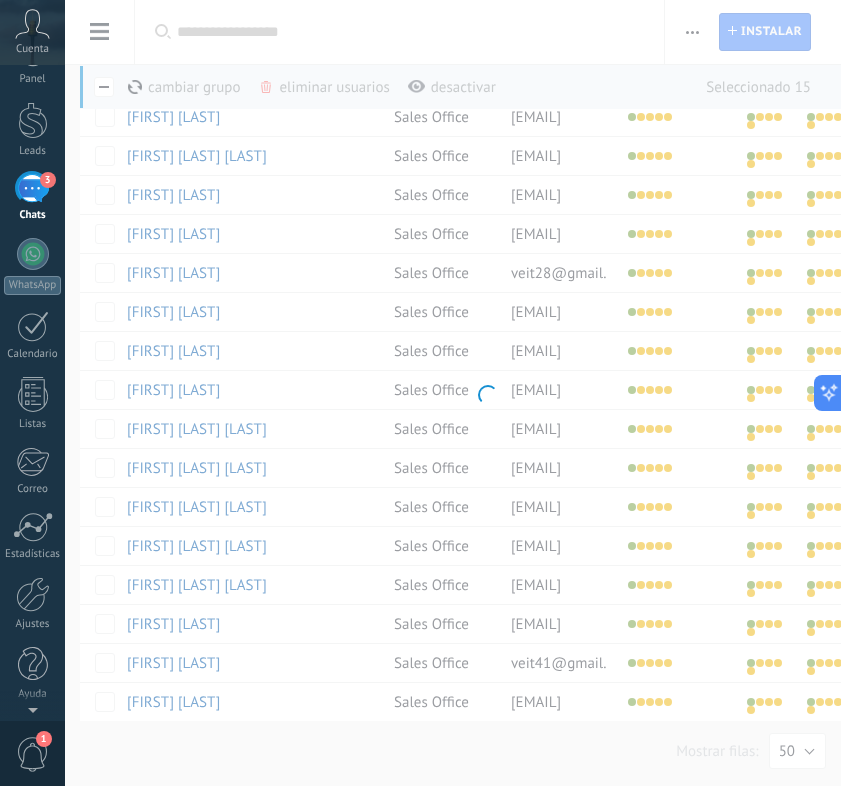 scroll, scrollTop: 0, scrollLeft: 0, axis: both 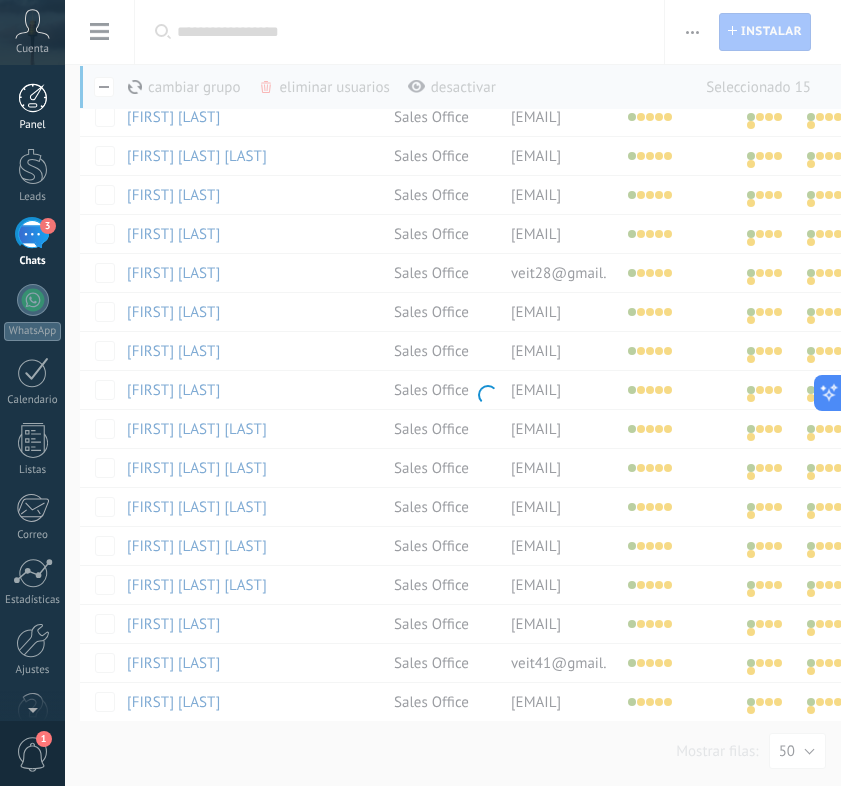 click on "Panel" at bounding box center (33, 125) 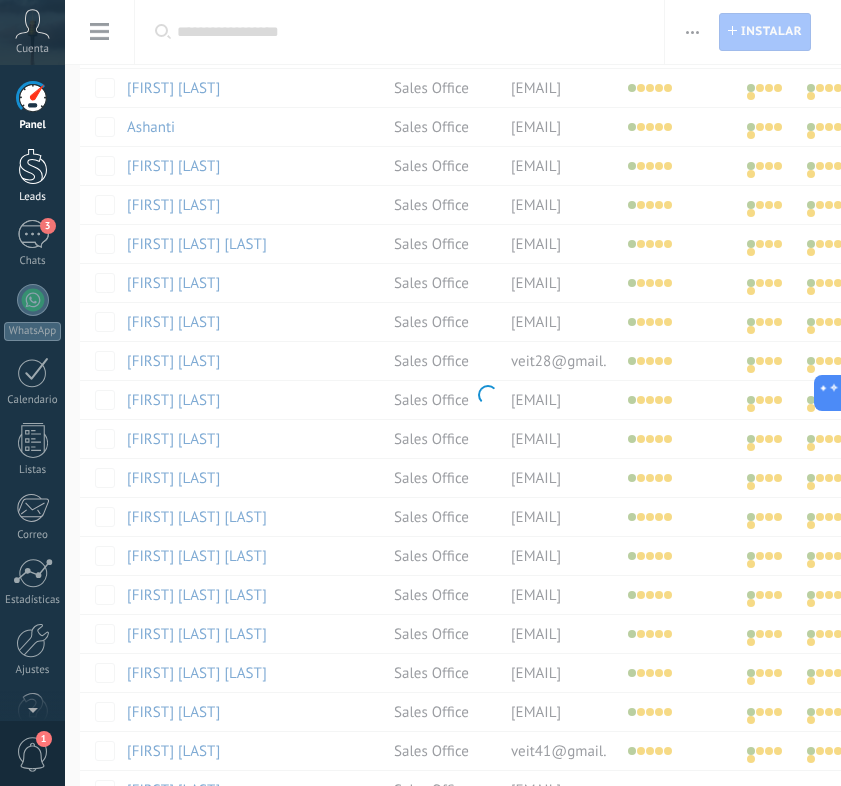 scroll, scrollTop: 826, scrollLeft: 0, axis: vertical 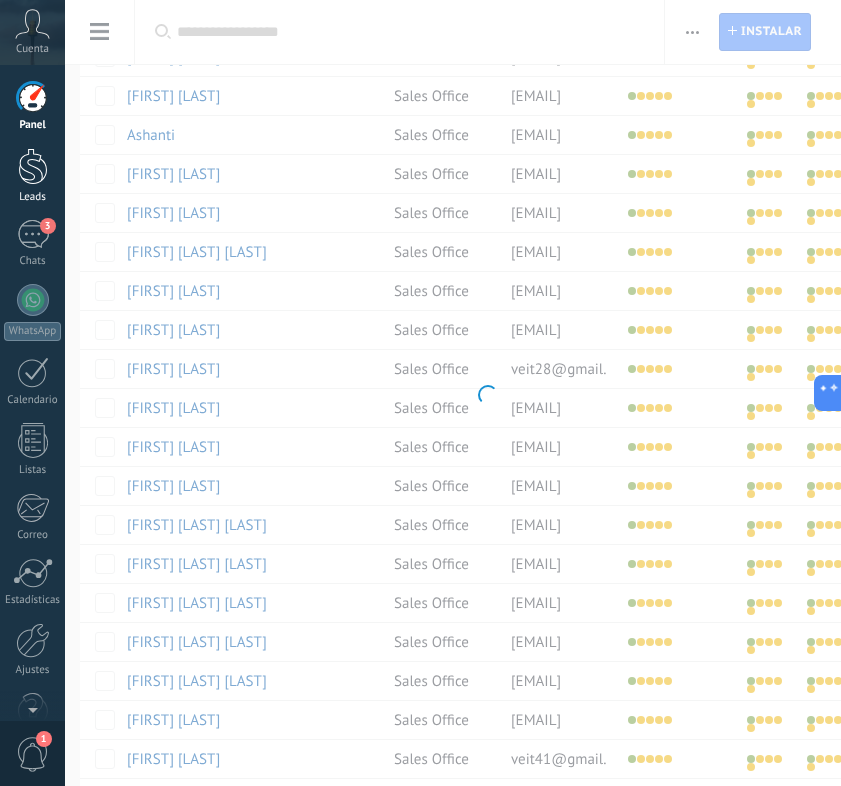 click at bounding box center [33, 166] 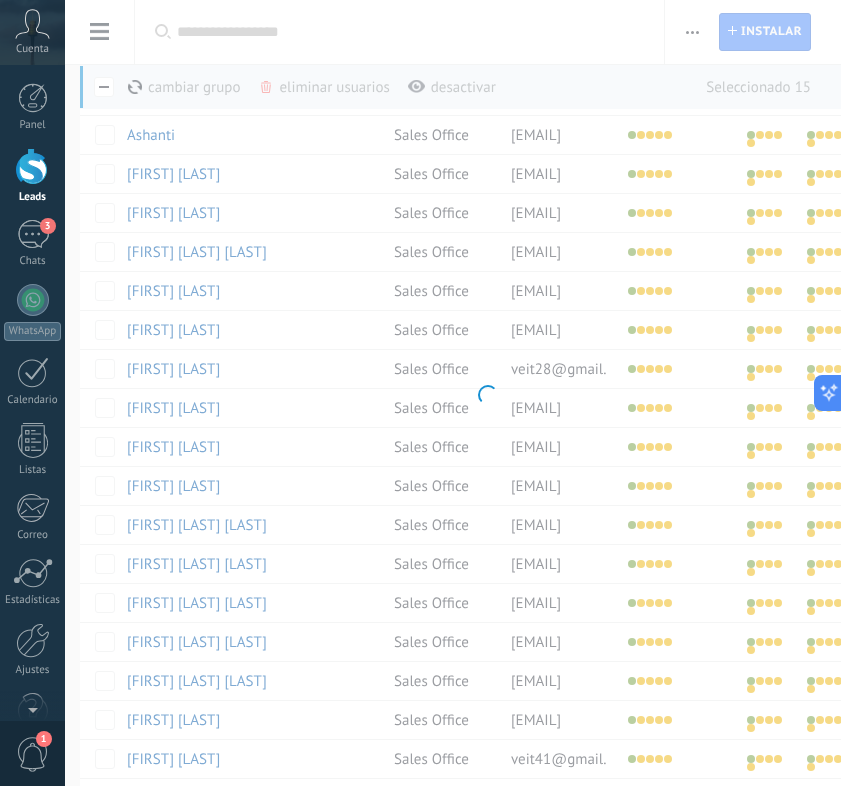 scroll, scrollTop: 0, scrollLeft: 0, axis: both 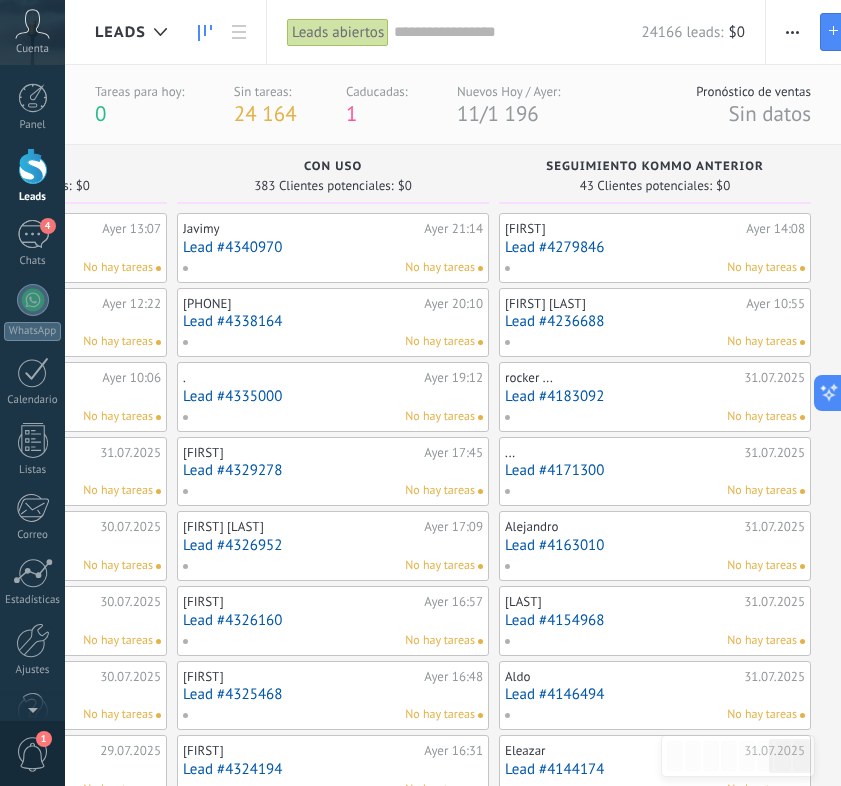 click at bounding box center [792, 32] 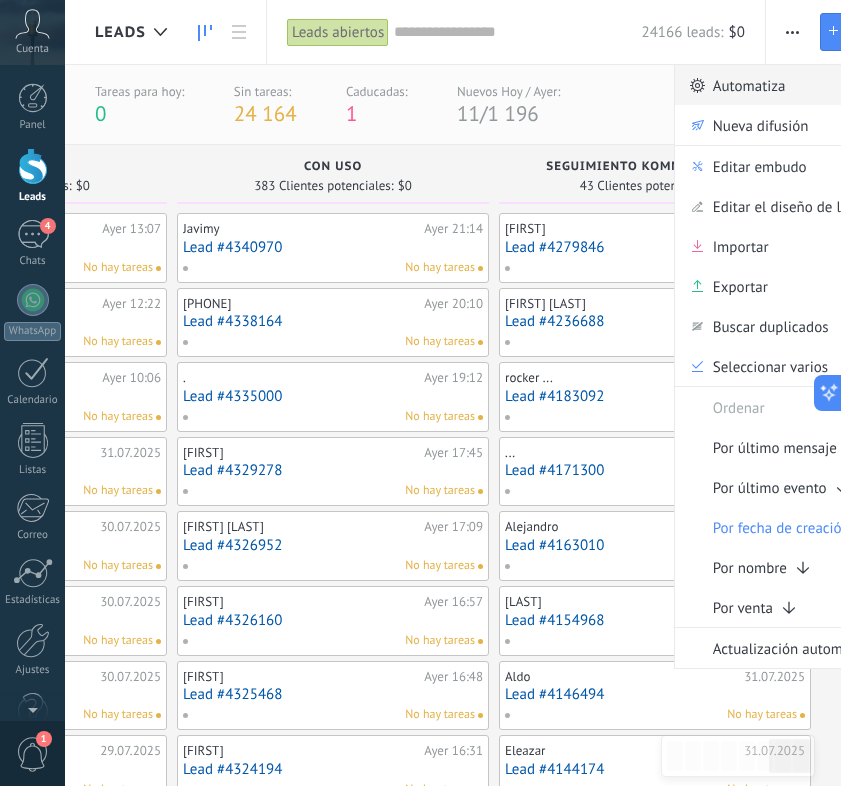 click on "Automatiza" at bounding box center (749, 85) 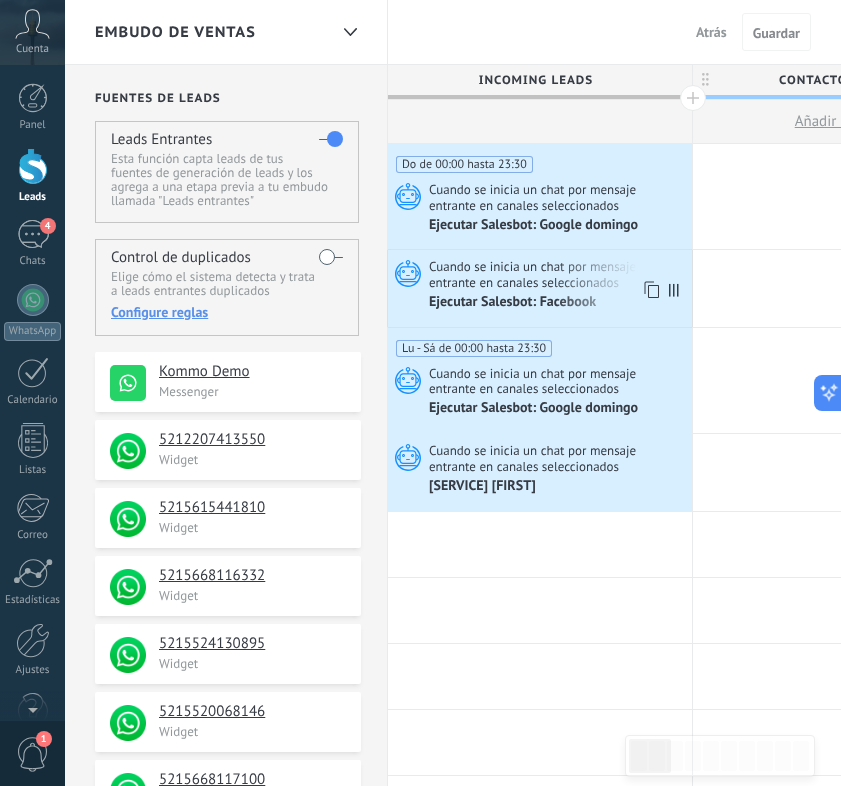 click on "Ejecutar Salesbot: Facebook" at bounding box center (514, 303) 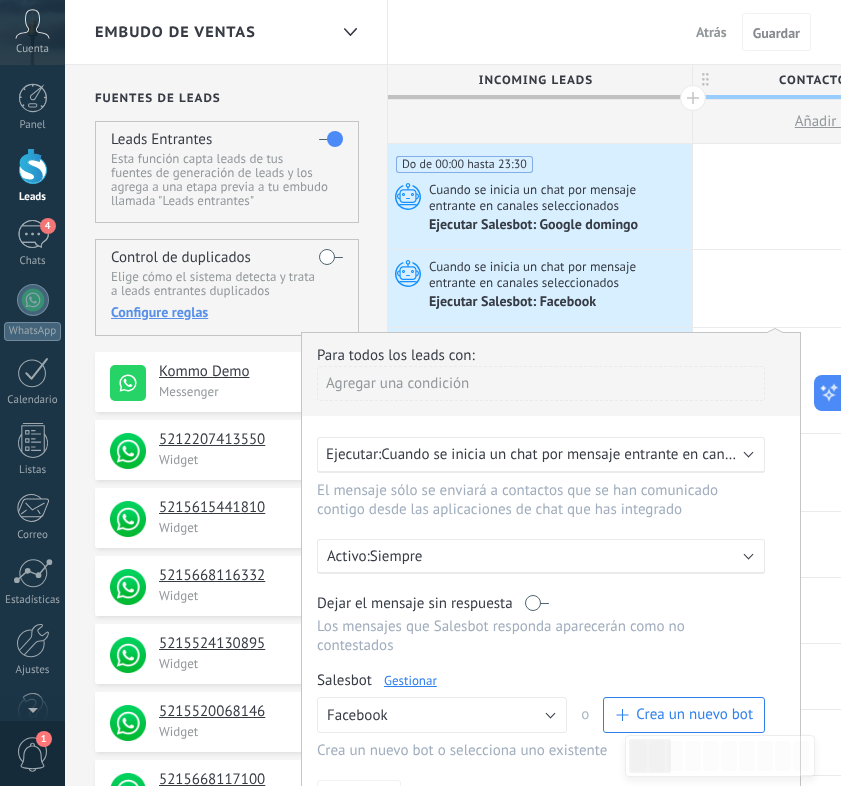 click on "Gestionar" at bounding box center (410, 680) 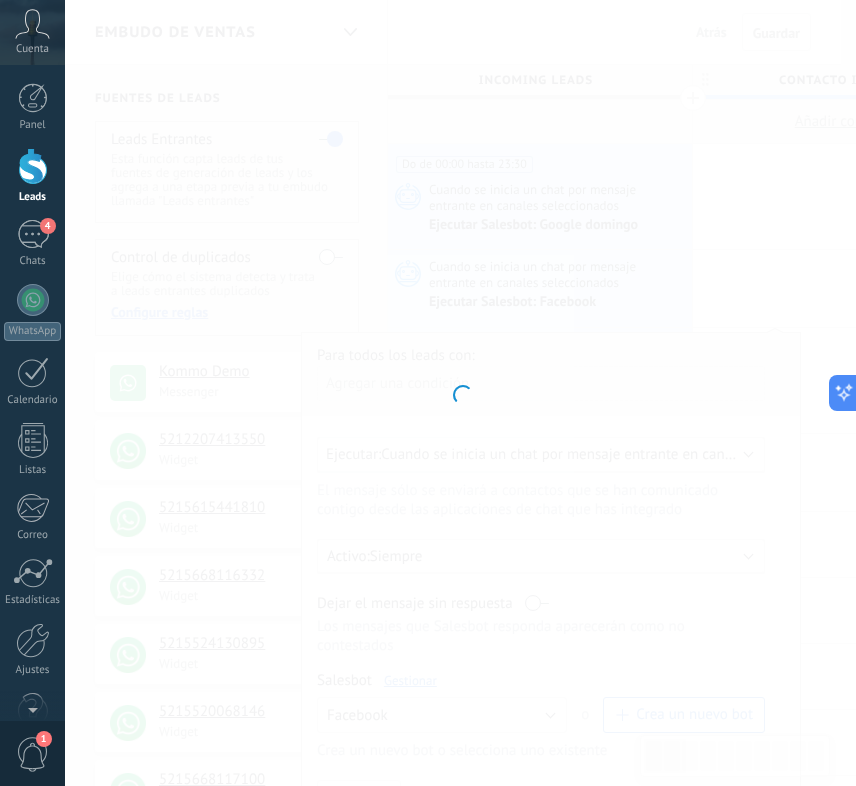 type on "********" 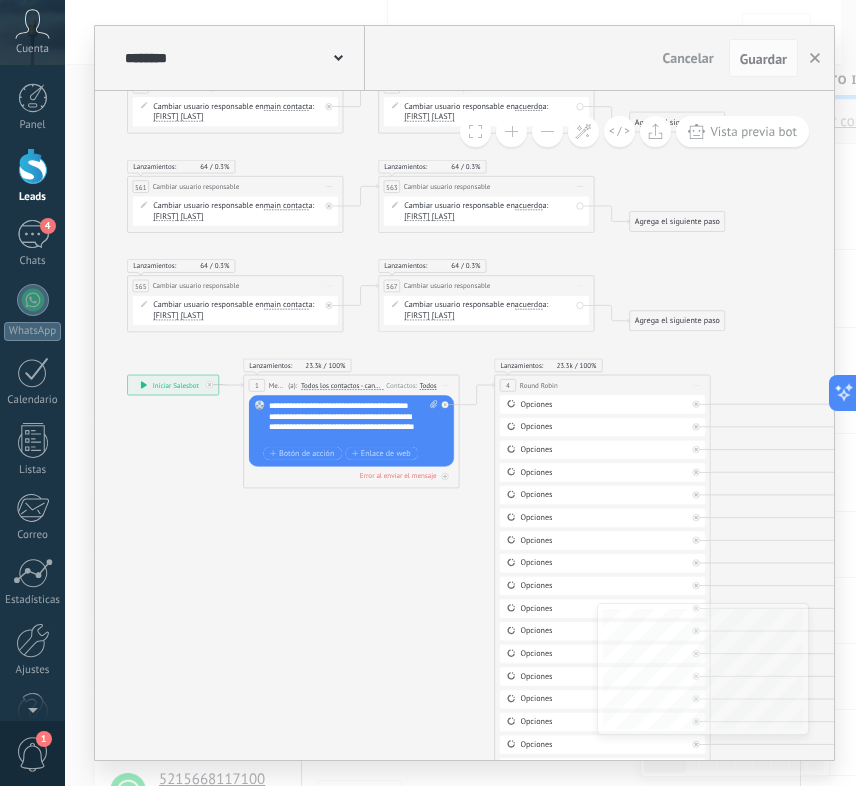 click on "**********" at bounding box center [353, 421] 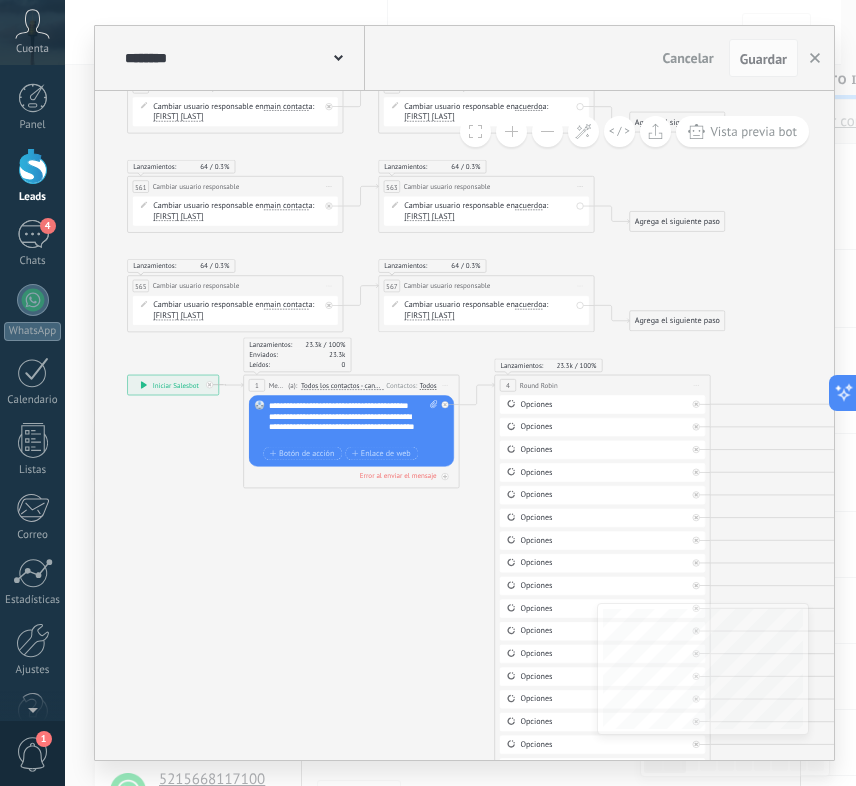 click on "**********" at bounding box center (353, 421) 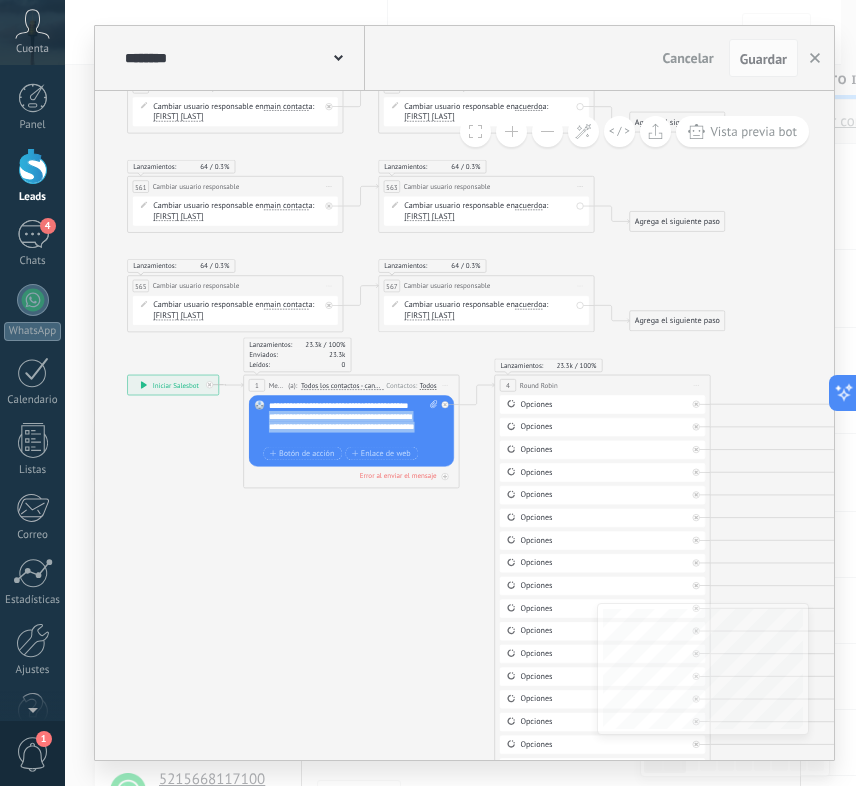 click on "**********" at bounding box center [353, 421] 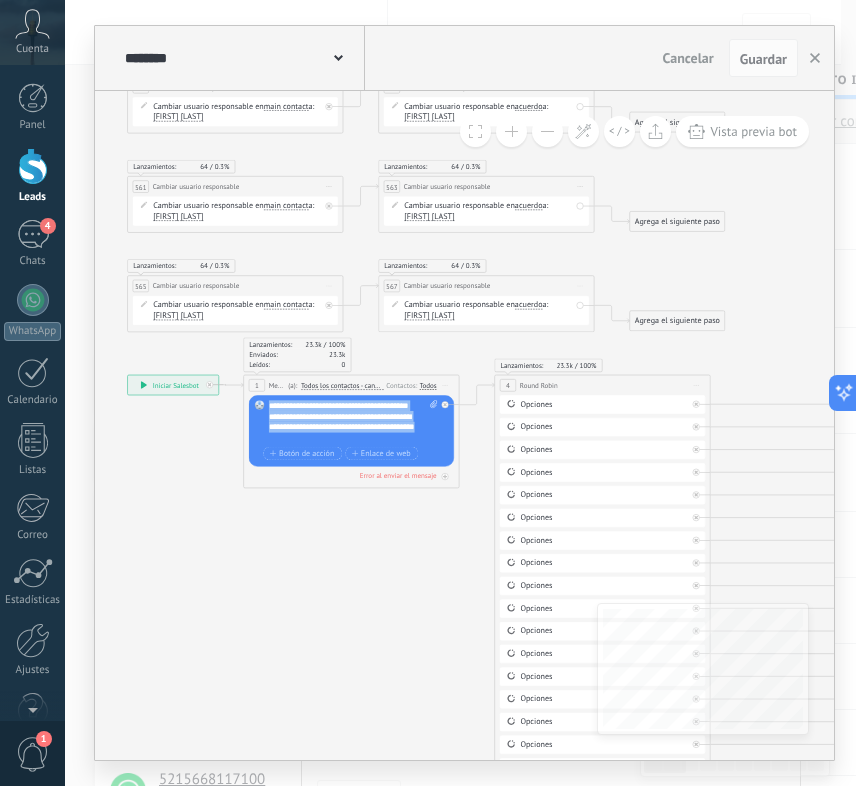 copy on "**********" 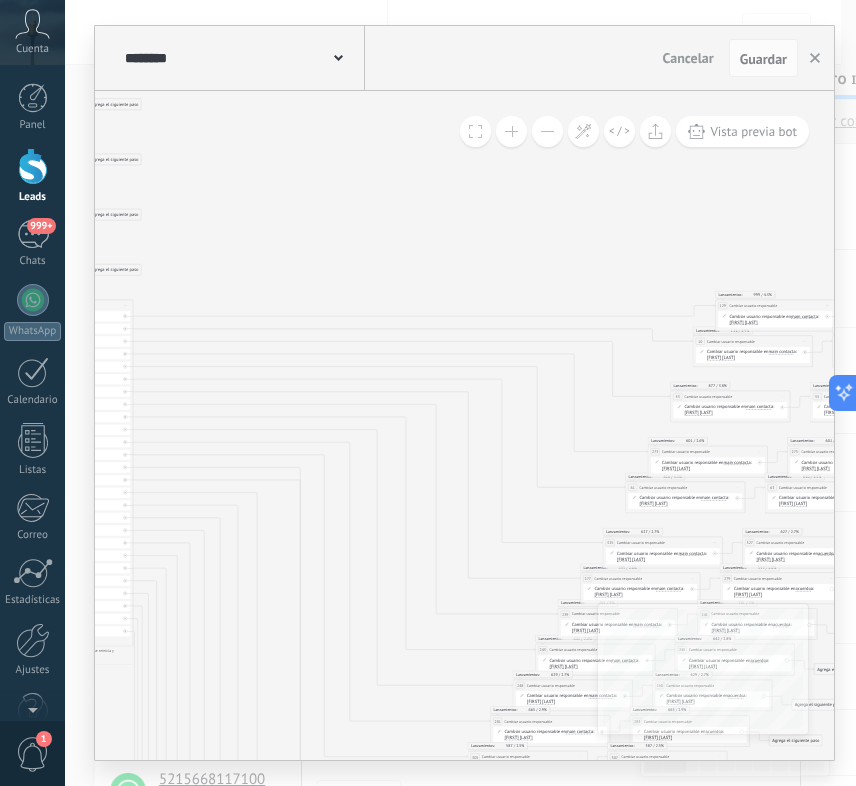 click 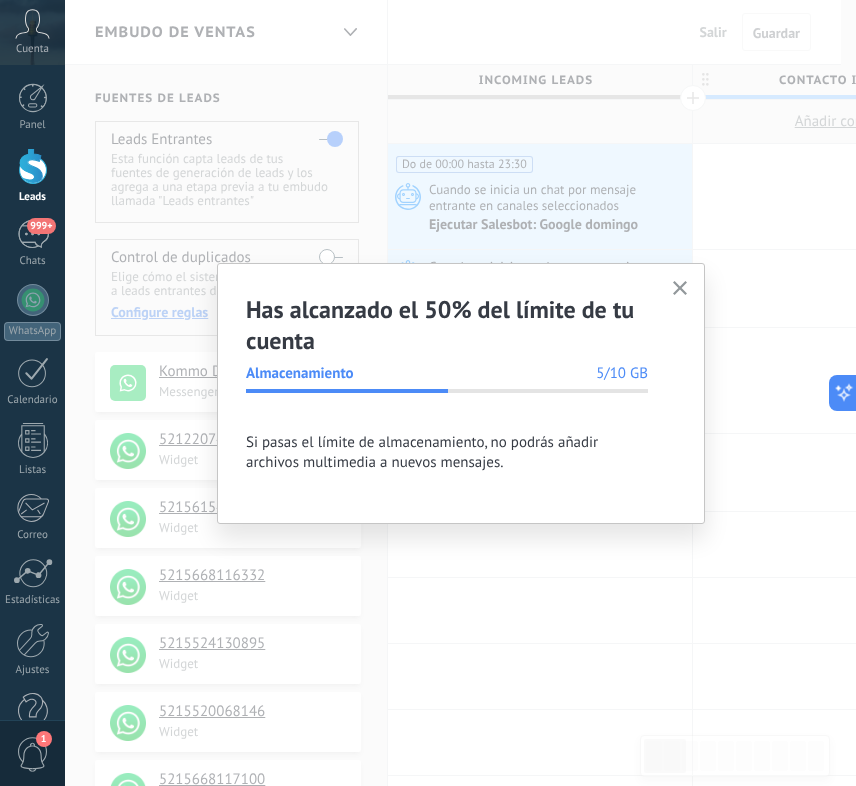 scroll, scrollTop: 0, scrollLeft: 0, axis: both 